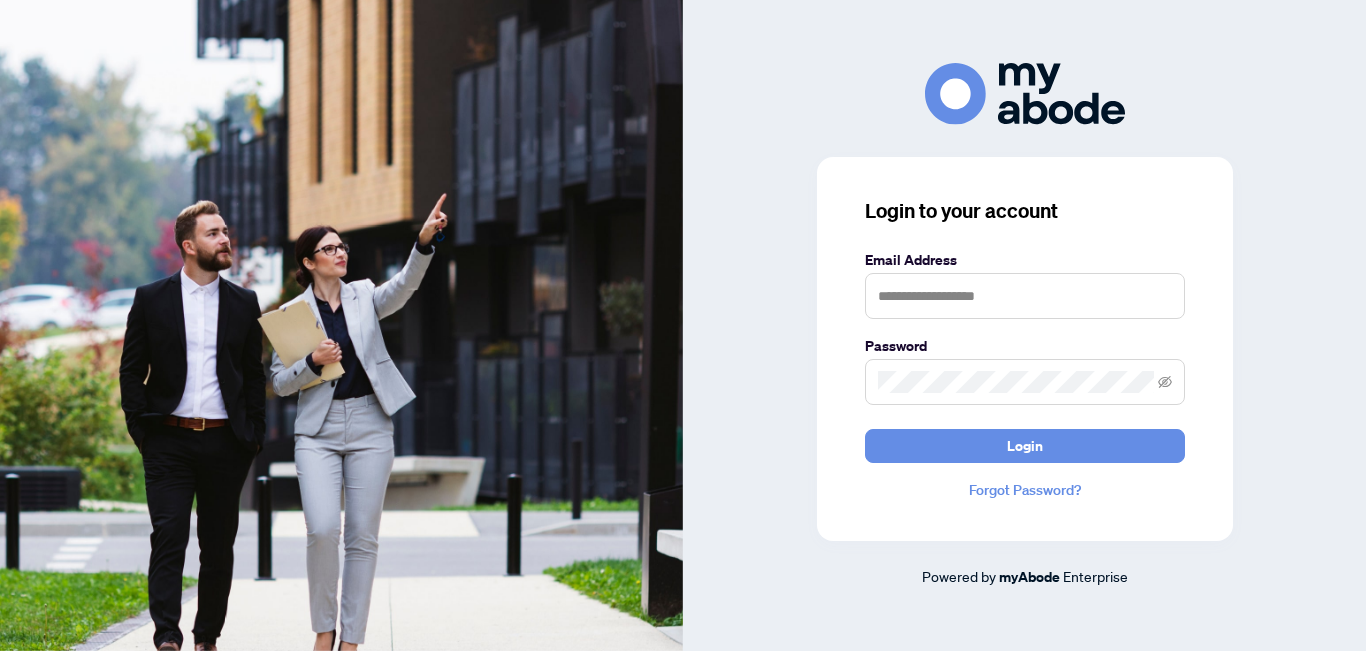 scroll, scrollTop: 0, scrollLeft: 0, axis: both 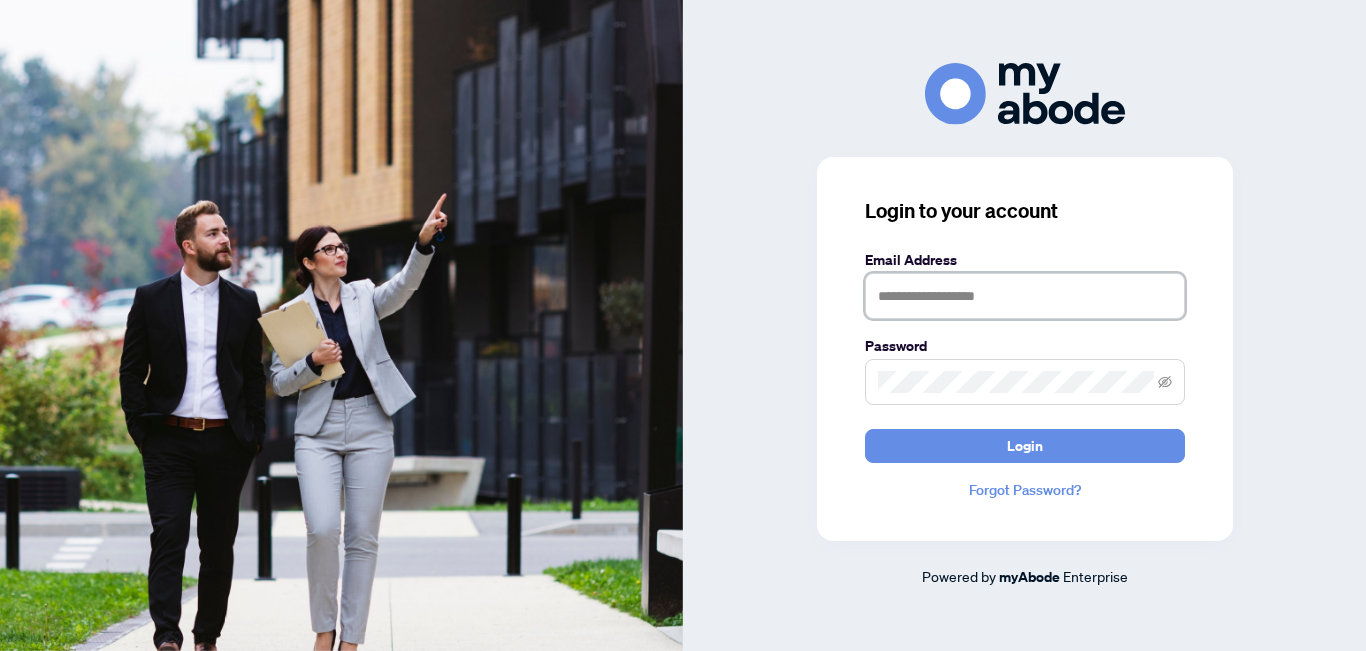 click at bounding box center [1025, 296] 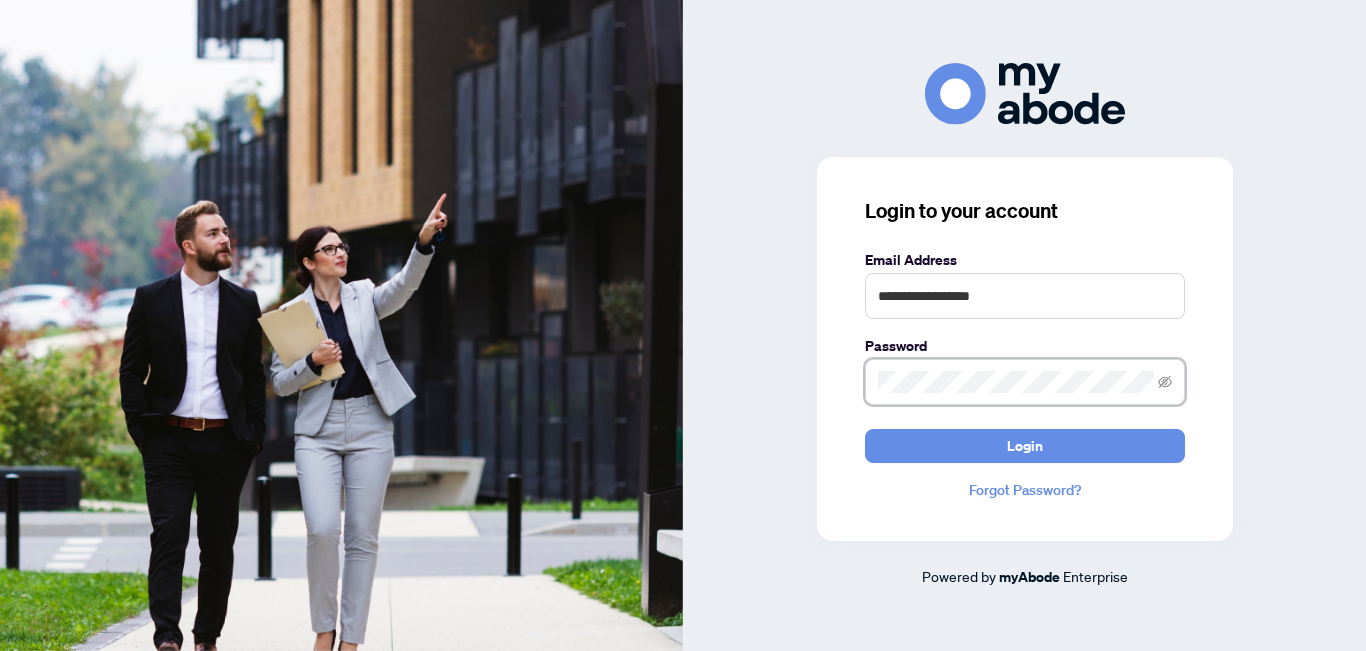 click on "Login" at bounding box center [1025, 446] 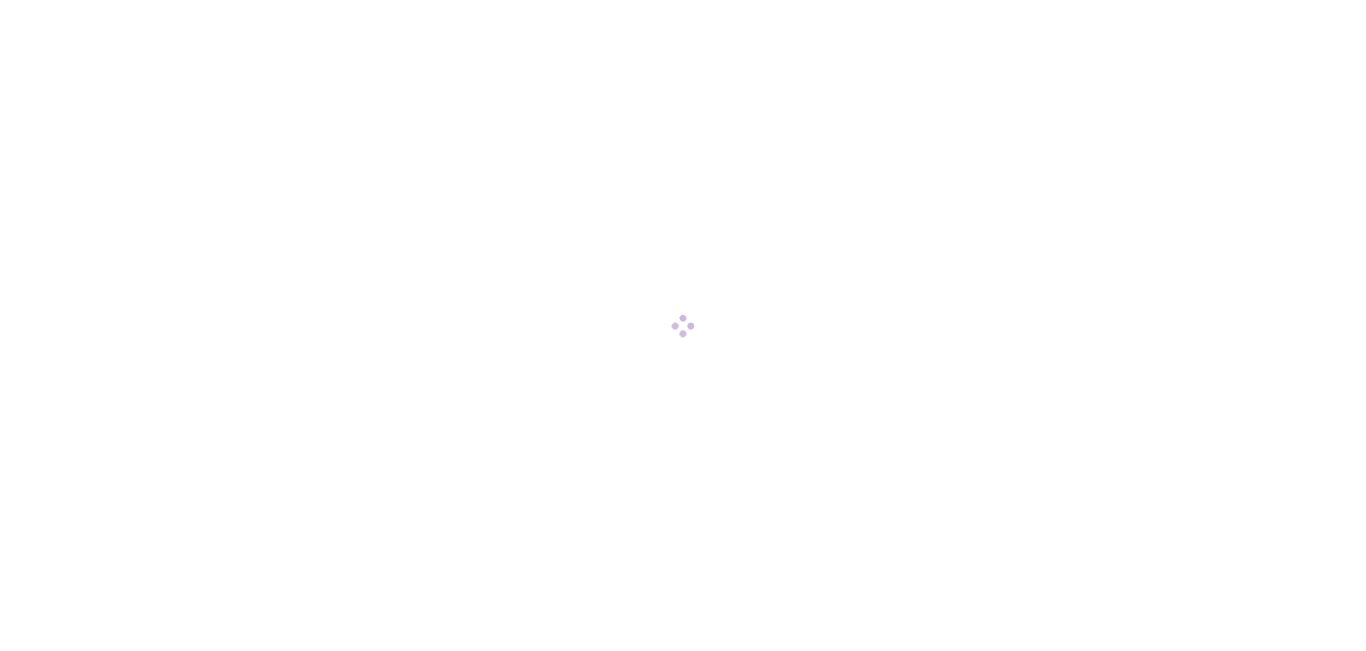 scroll, scrollTop: 0, scrollLeft: 0, axis: both 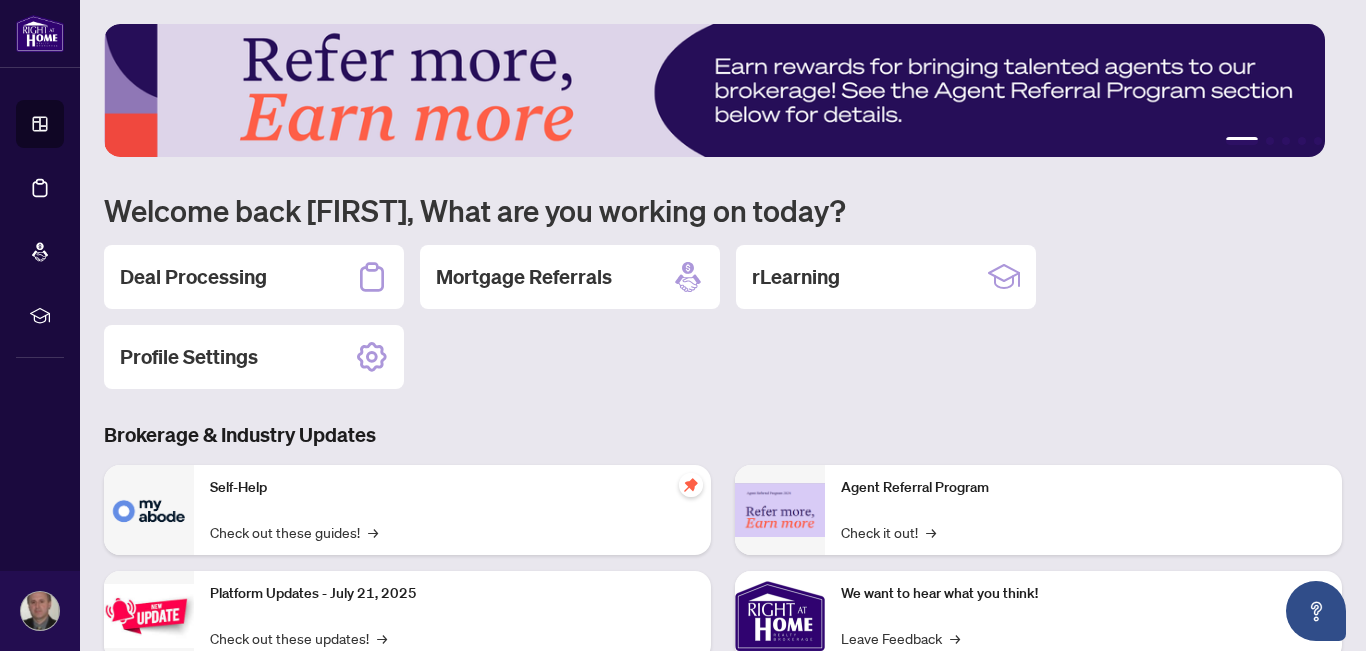 click on "Deal Processing" at bounding box center [193, 277] 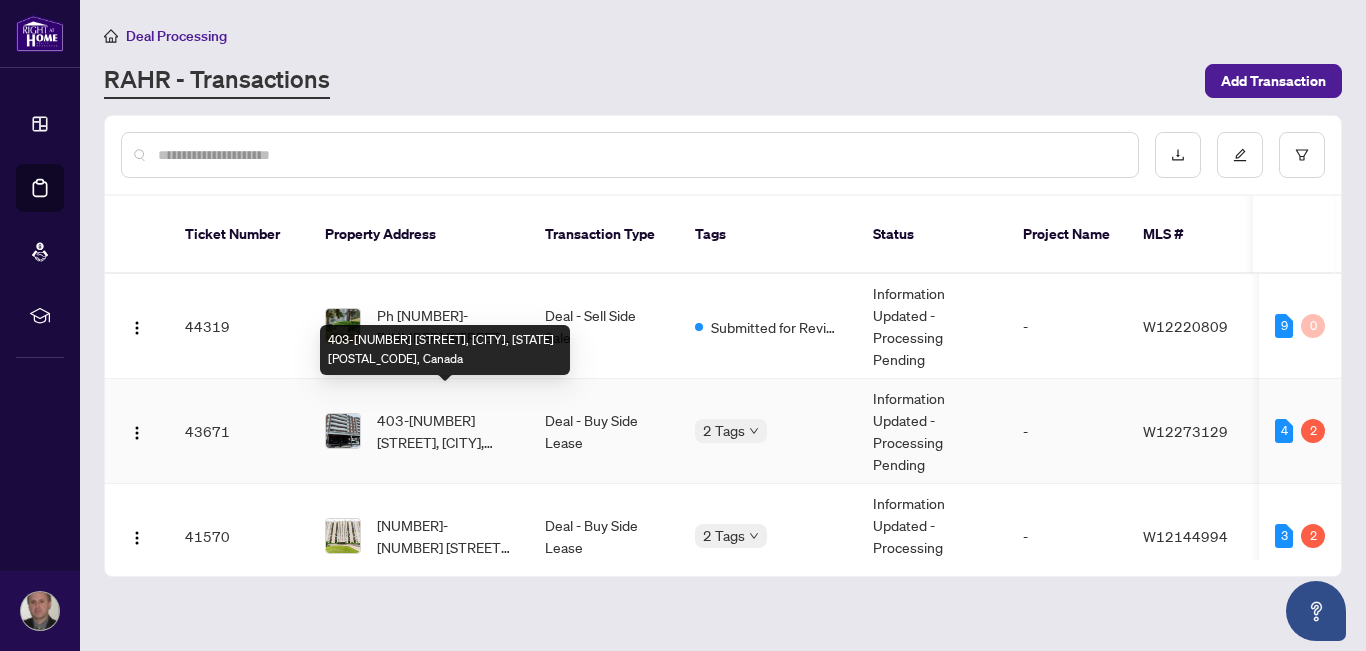 click on "403-[NUMBER] [STREET], [CITY], [STATE] [POSTAL_CODE], Canada" at bounding box center [445, 431] 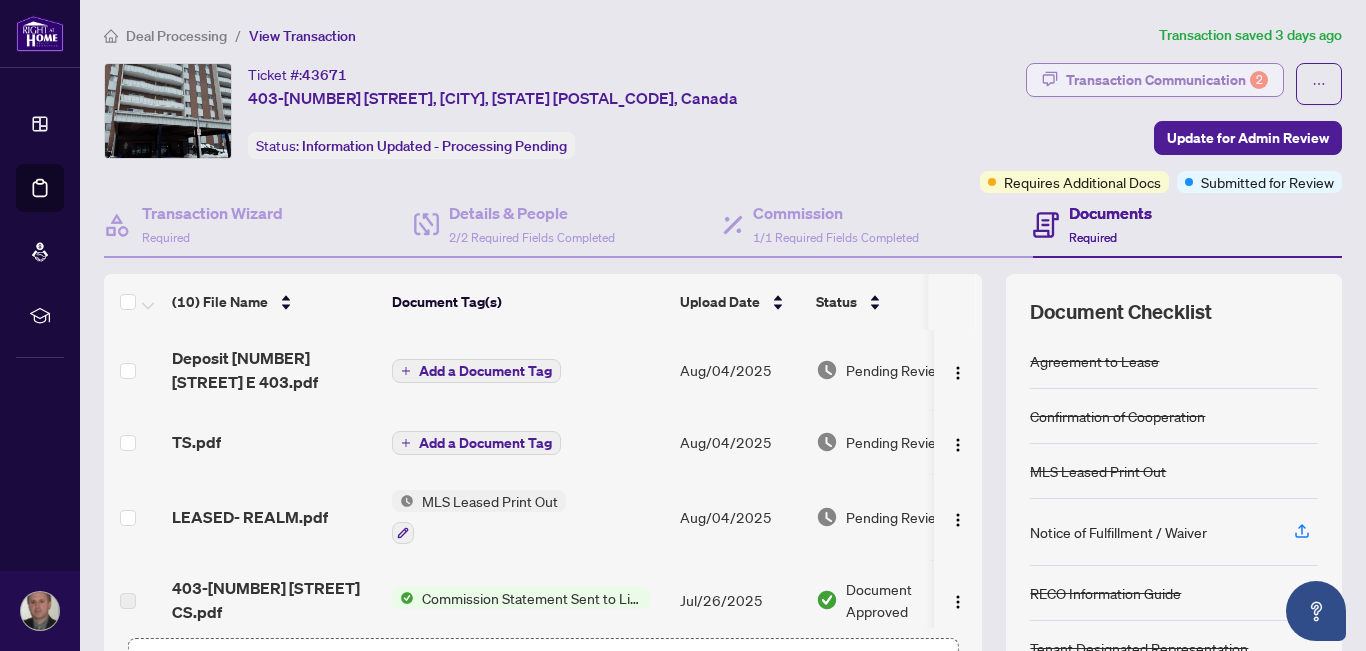 click on "Transaction Communication 2" at bounding box center (1167, 80) 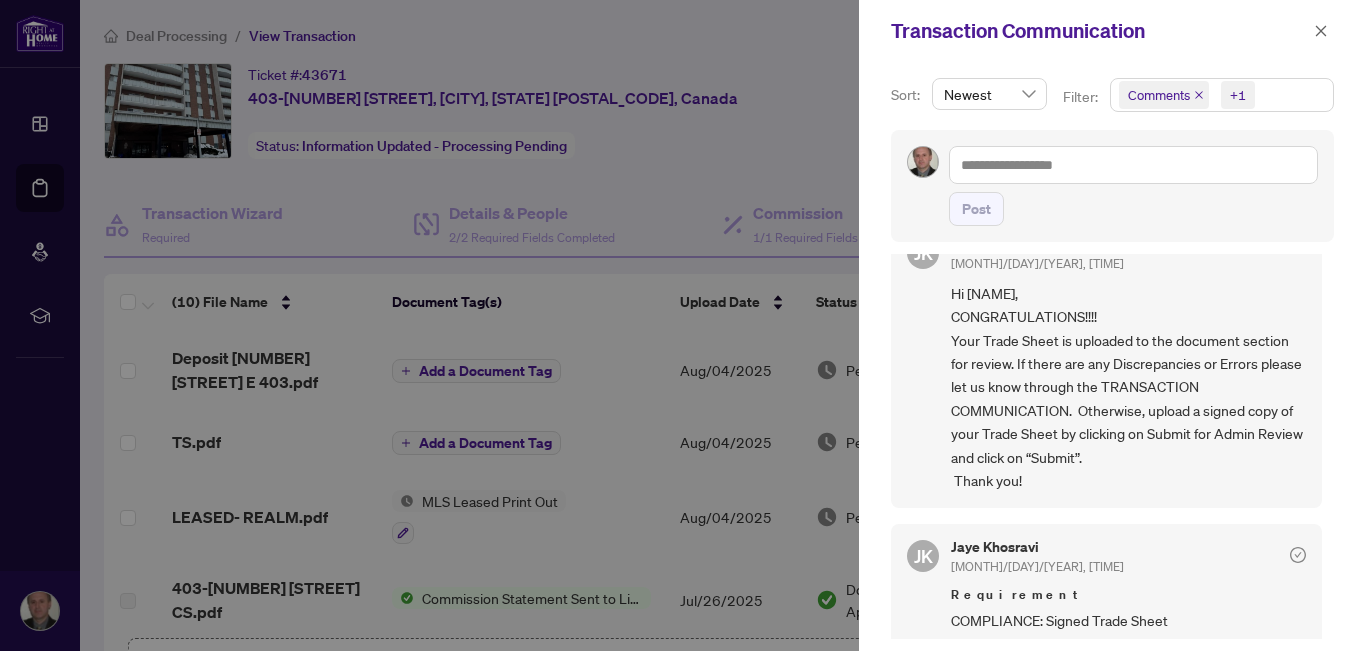 scroll, scrollTop: 196, scrollLeft: 0, axis: vertical 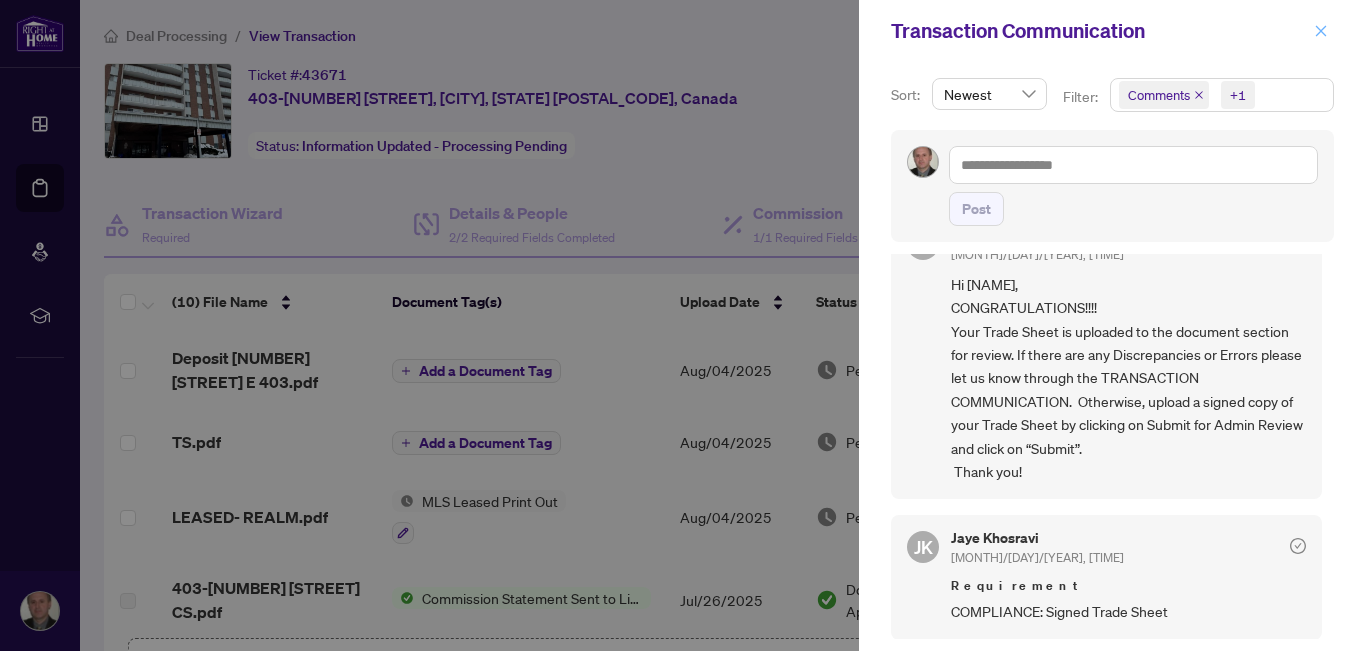 click 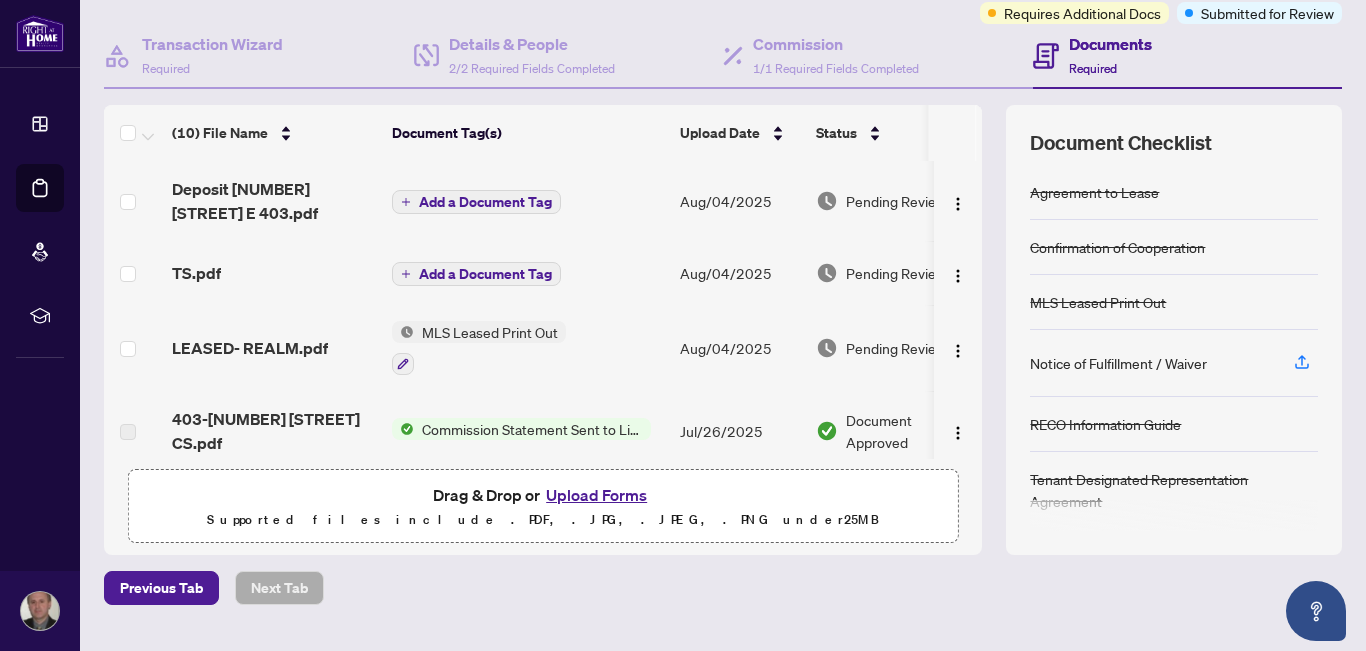 scroll, scrollTop: 163, scrollLeft: 0, axis: vertical 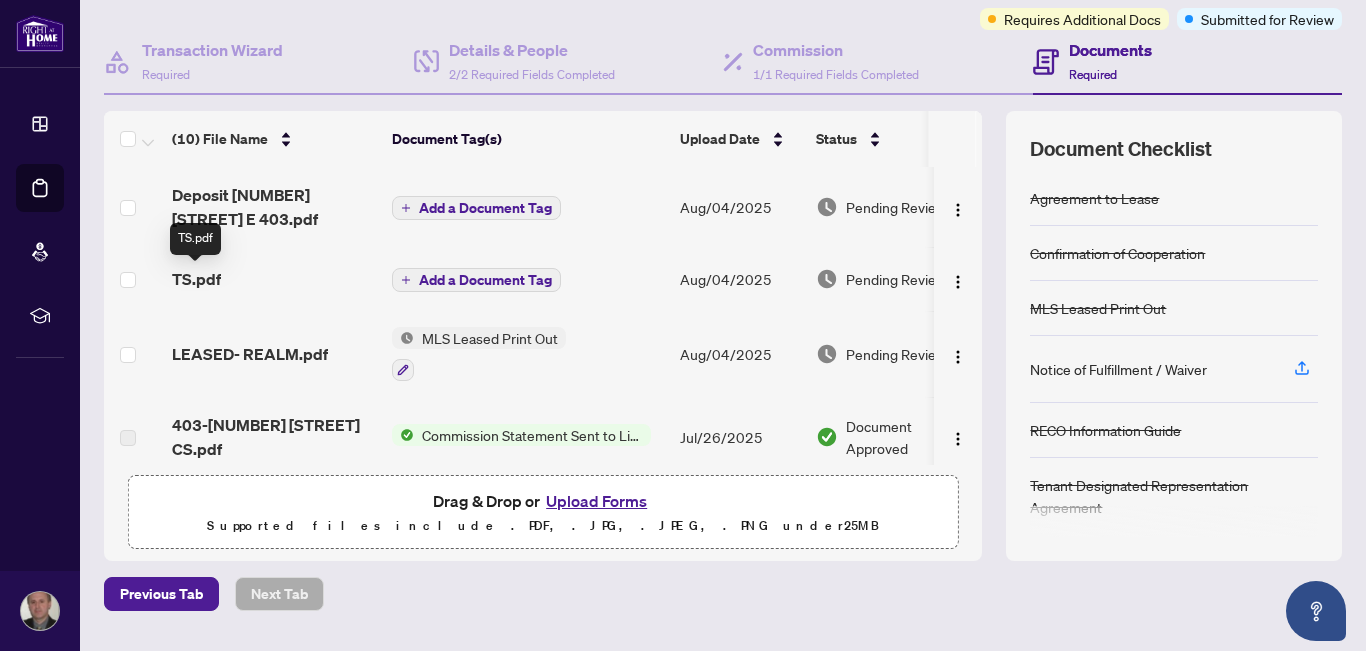 click on "TS.pdf" at bounding box center [196, 279] 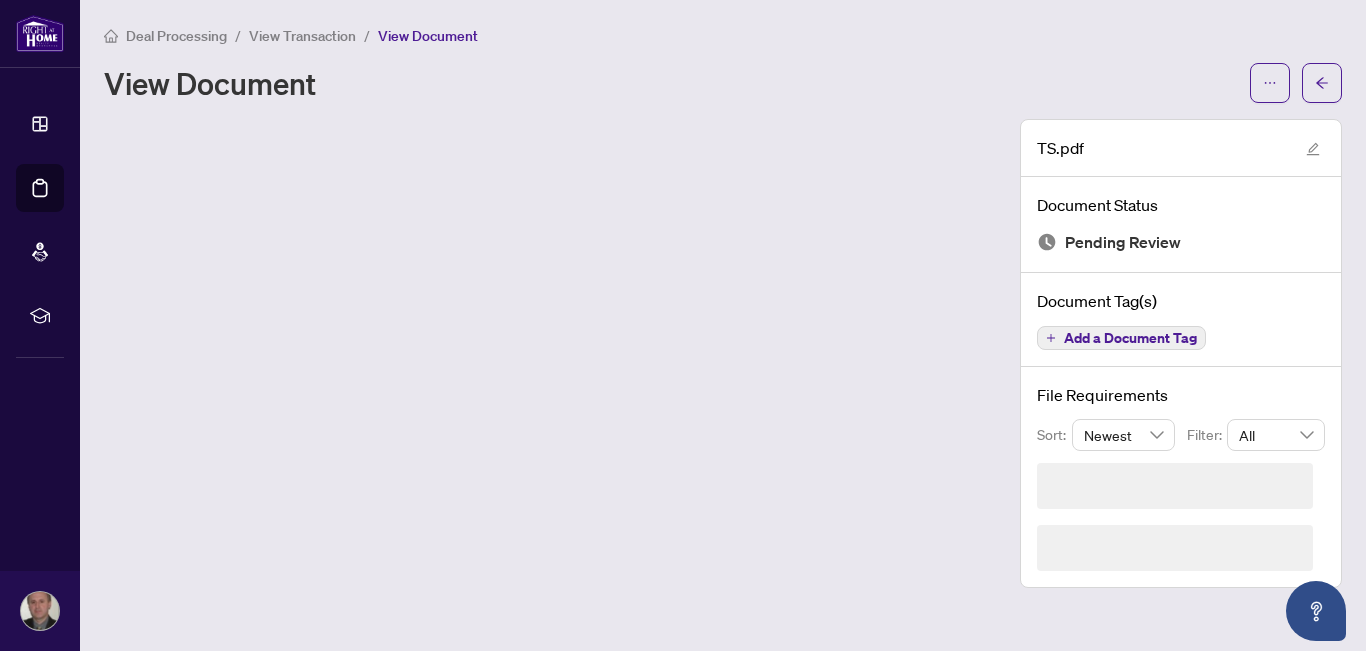 scroll, scrollTop: 0, scrollLeft: 0, axis: both 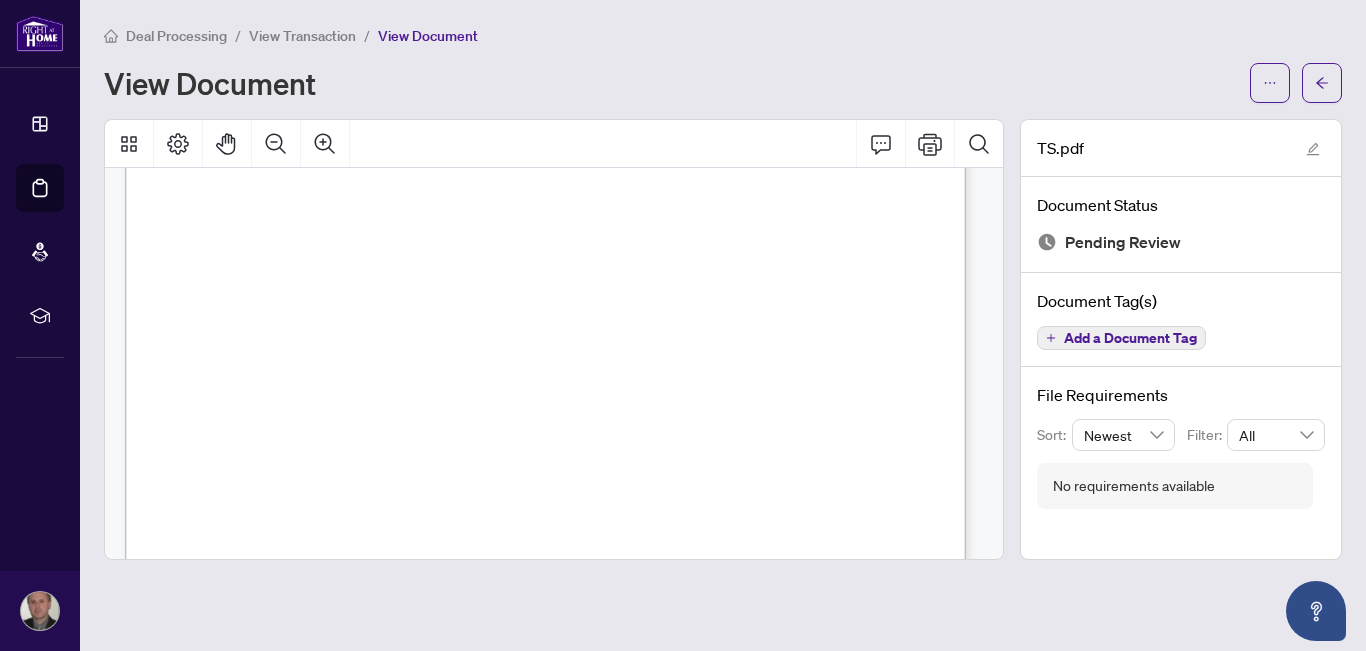 drag, startPoint x: 1317, startPoint y: 83, endPoint x: 5, endPoint y: 278, distance: 1326.4121 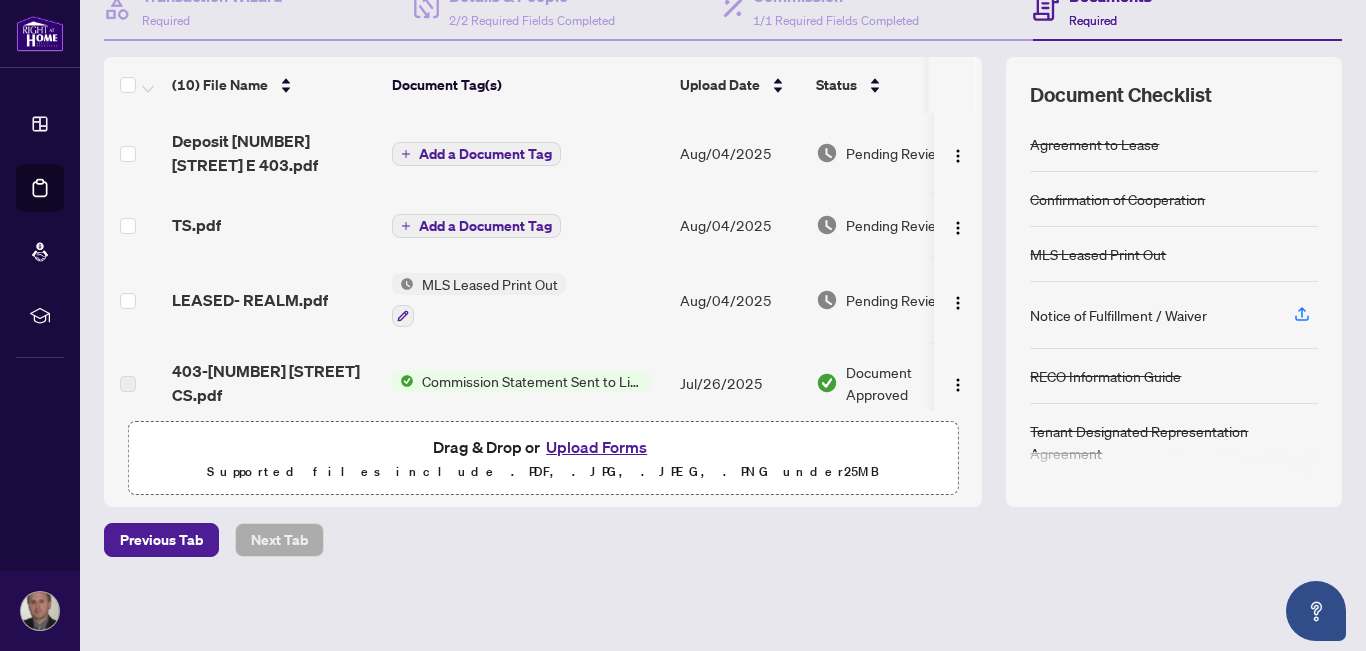 scroll, scrollTop: 0, scrollLeft: 0, axis: both 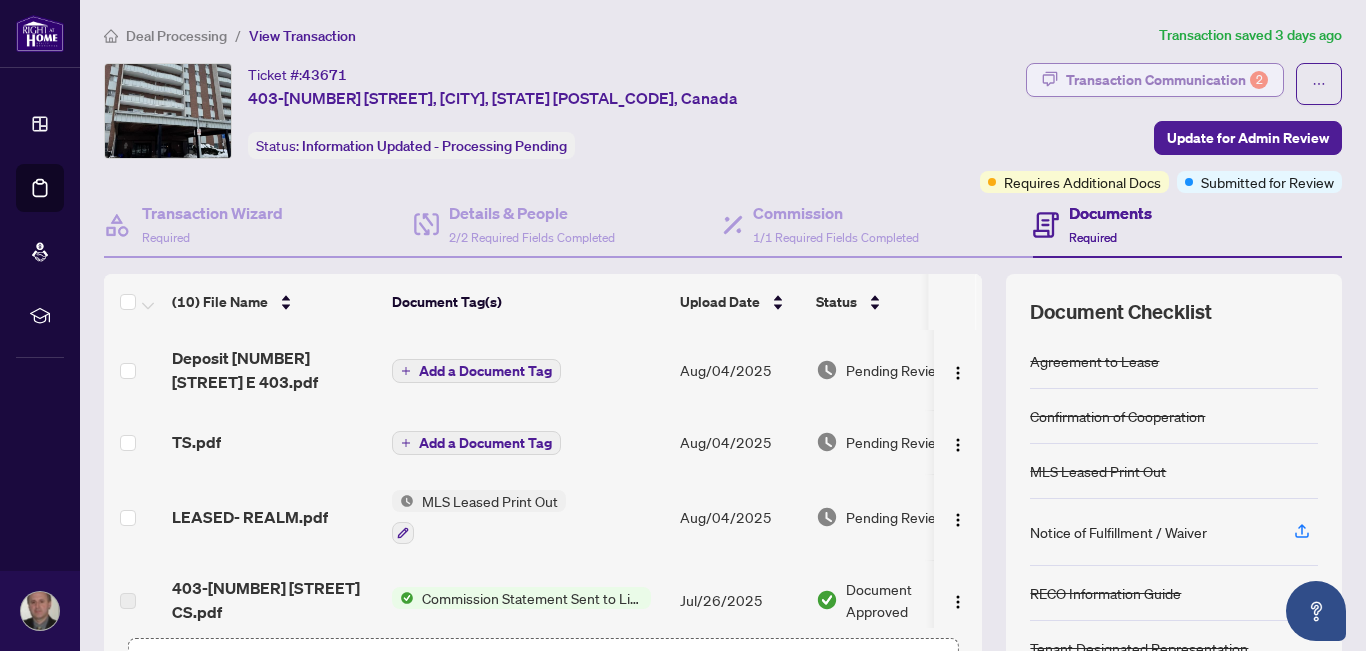 click on "Transaction Communication 2" at bounding box center [1167, 80] 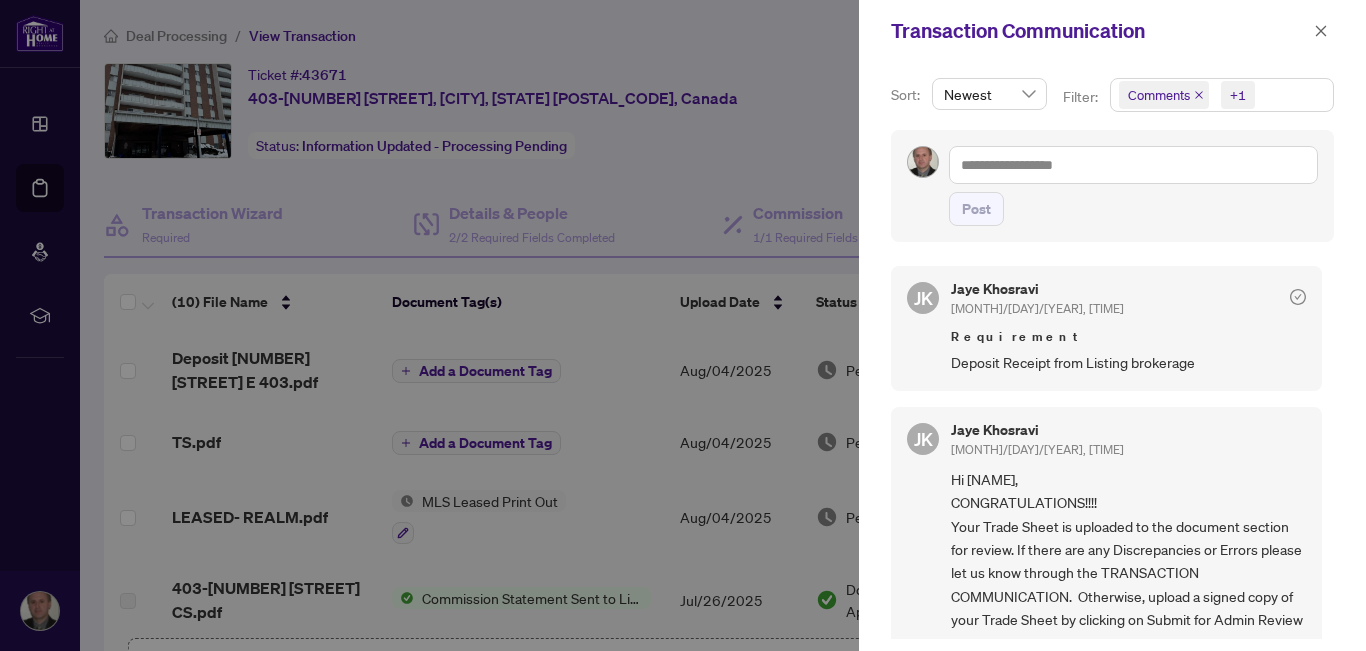 scroll, scrollTop: 4, scrollLeft: 0, axis: vertical 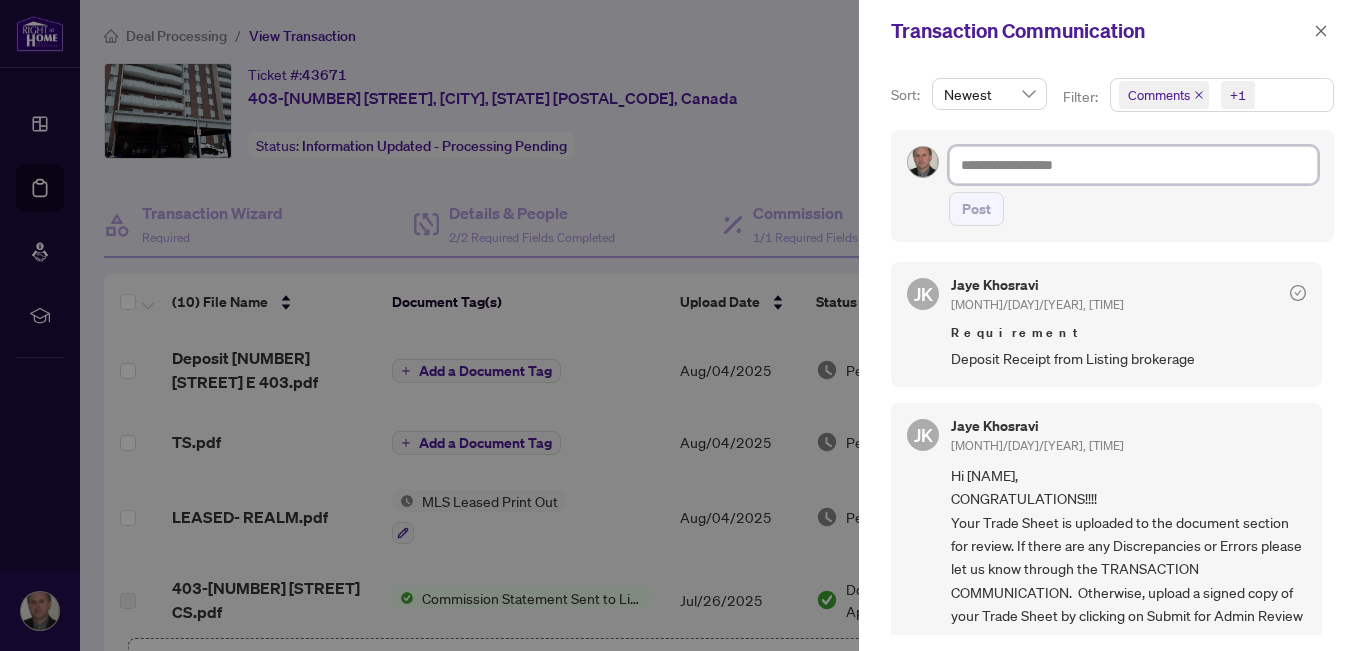 click at bounding box center (1133, 165) 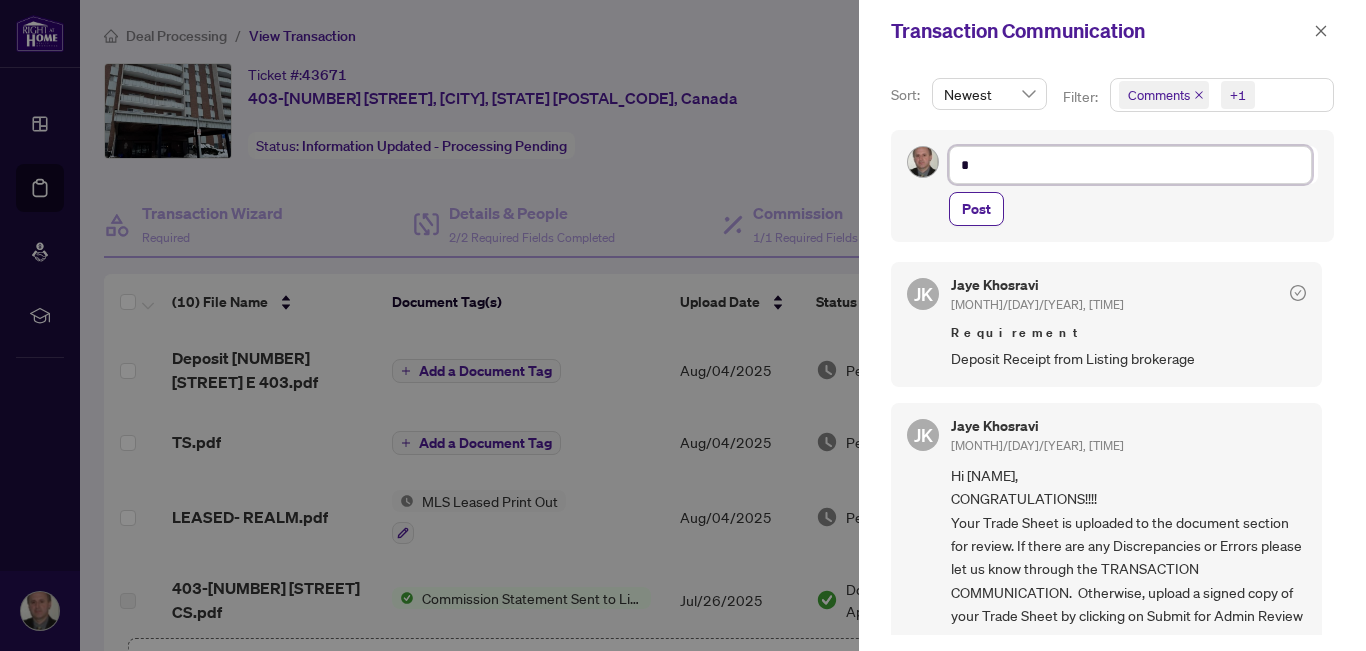 type on "**" 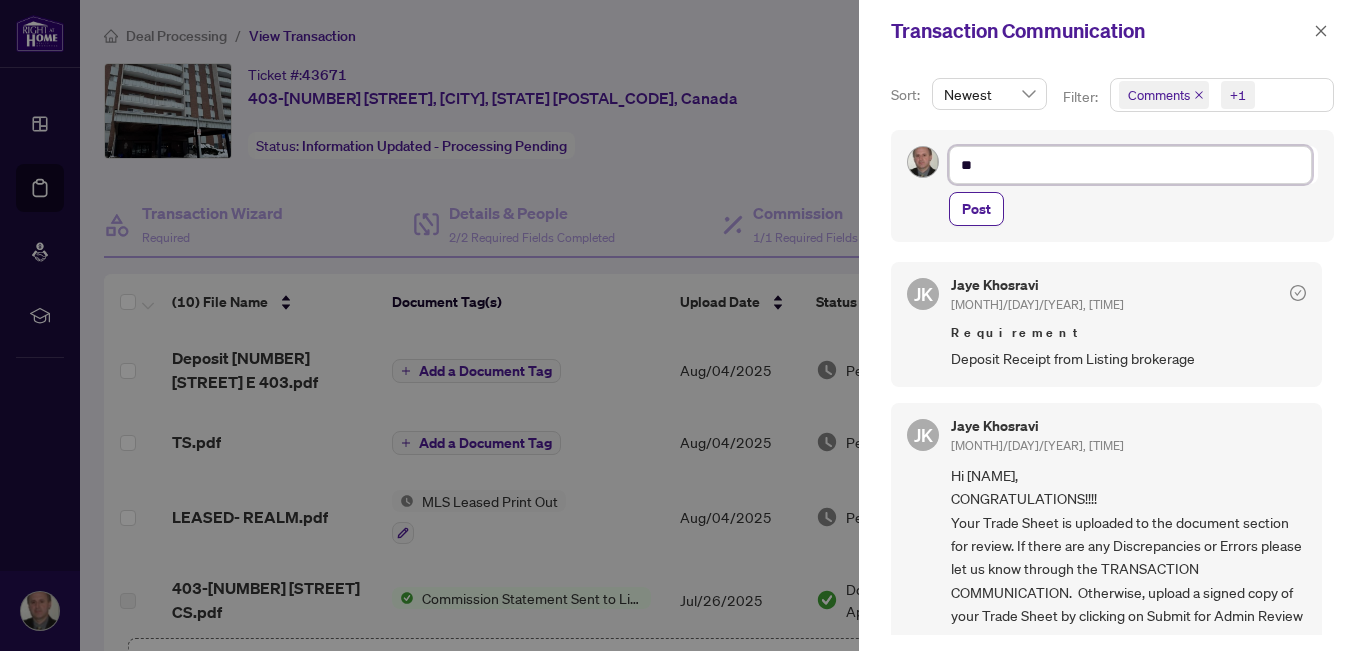 type on "***" 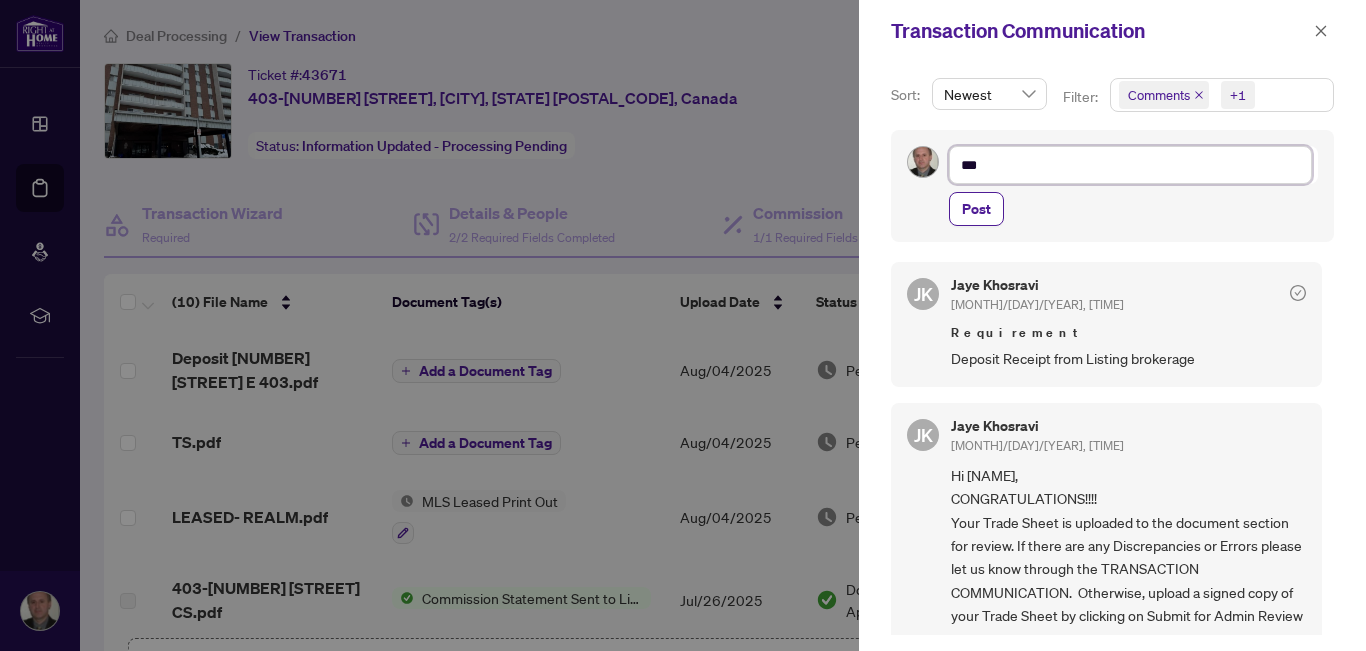 type on "****" 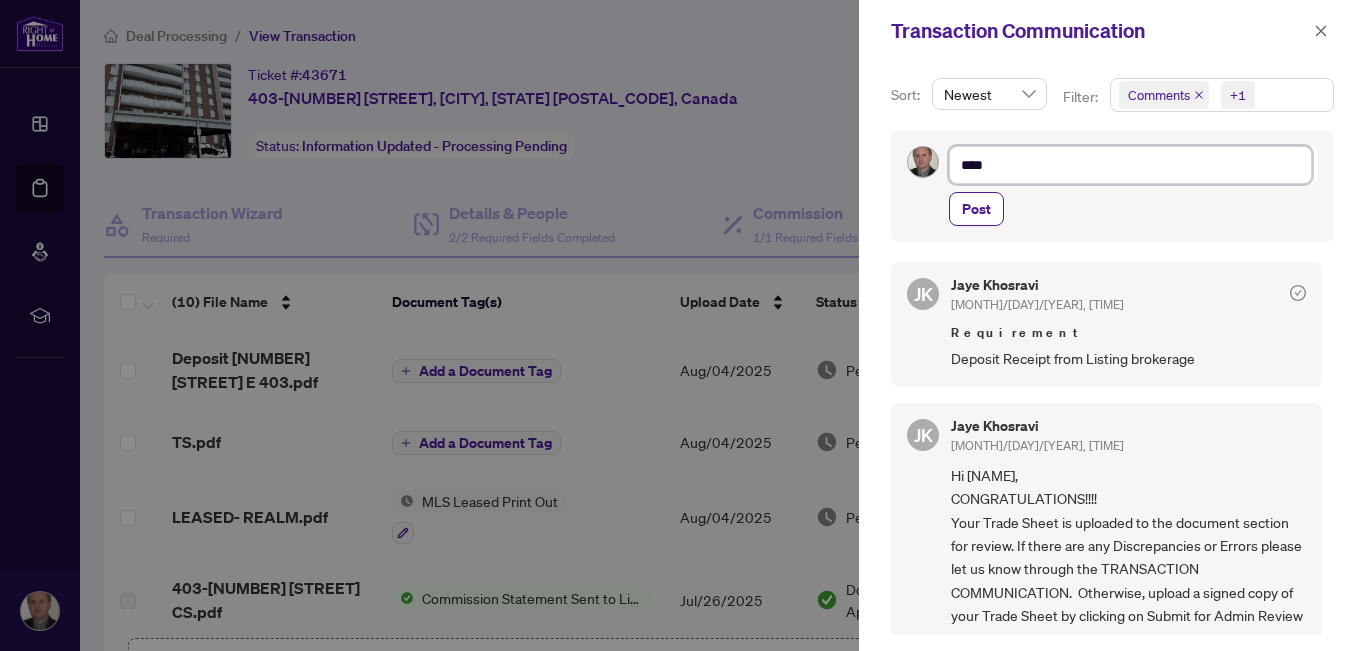 type on "*****" 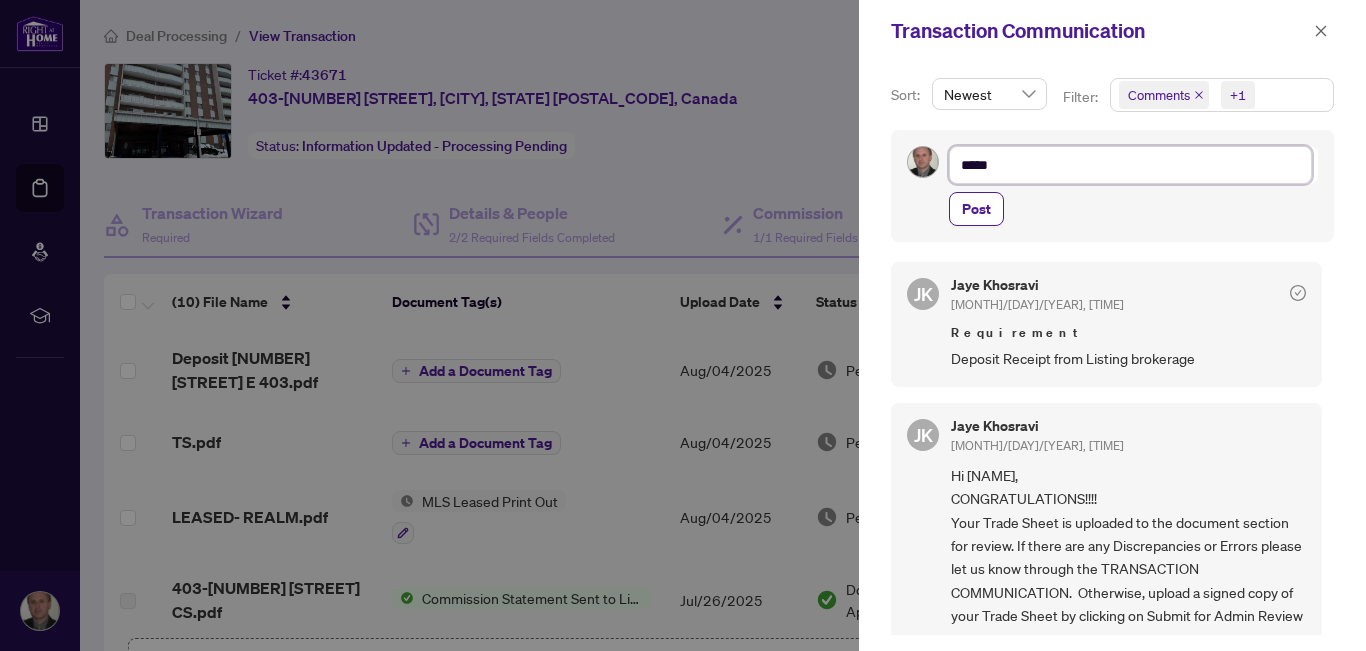 type on "******" 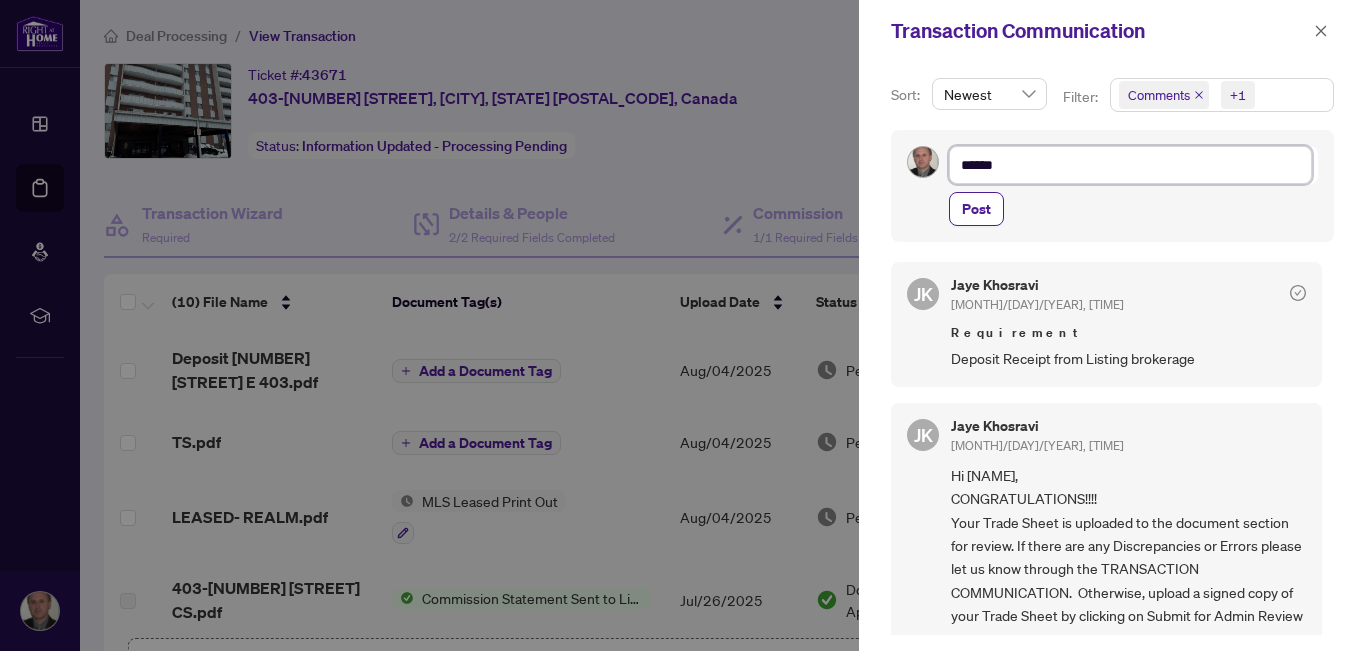 type on "******" 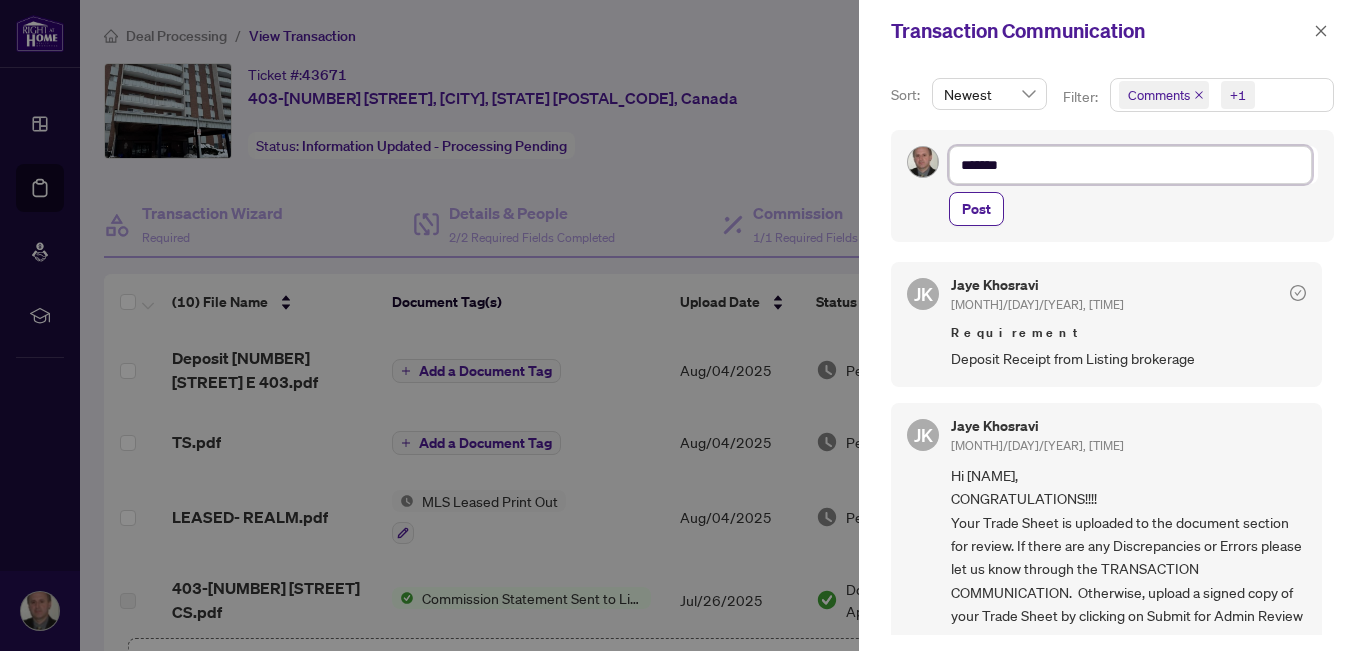 type on "********" 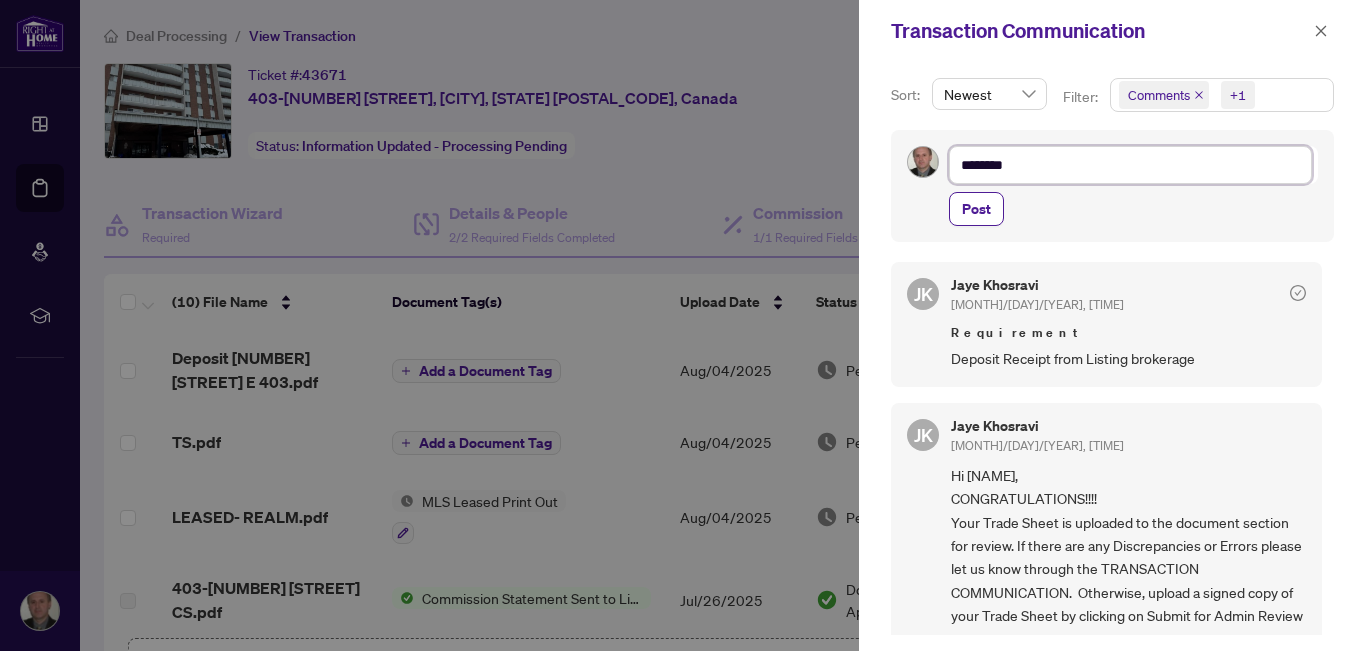 type on "*********" 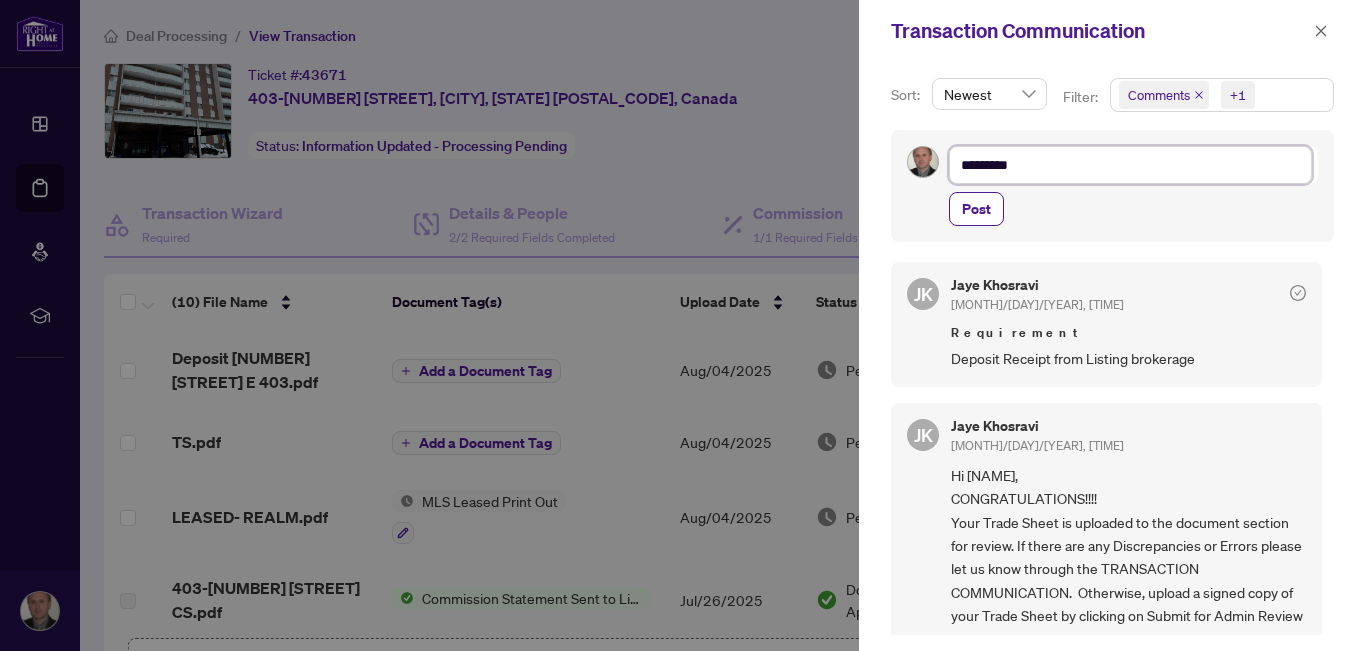type on "*********" 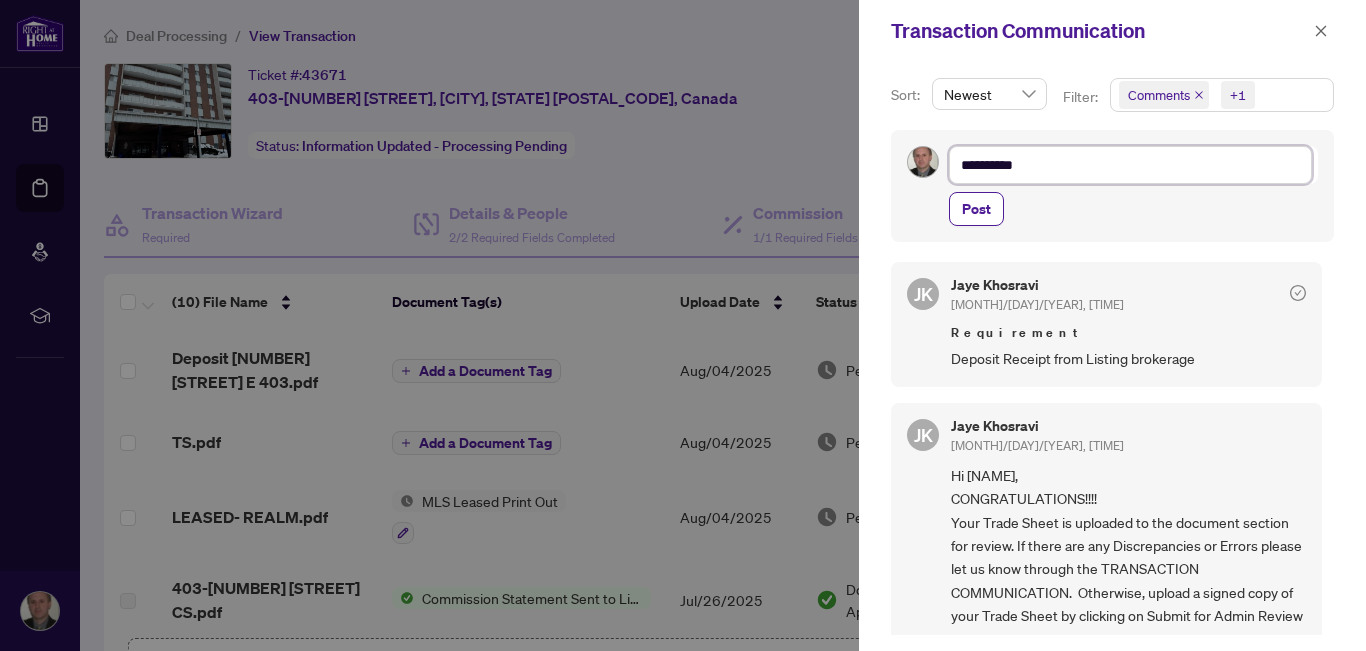 type on "**********" 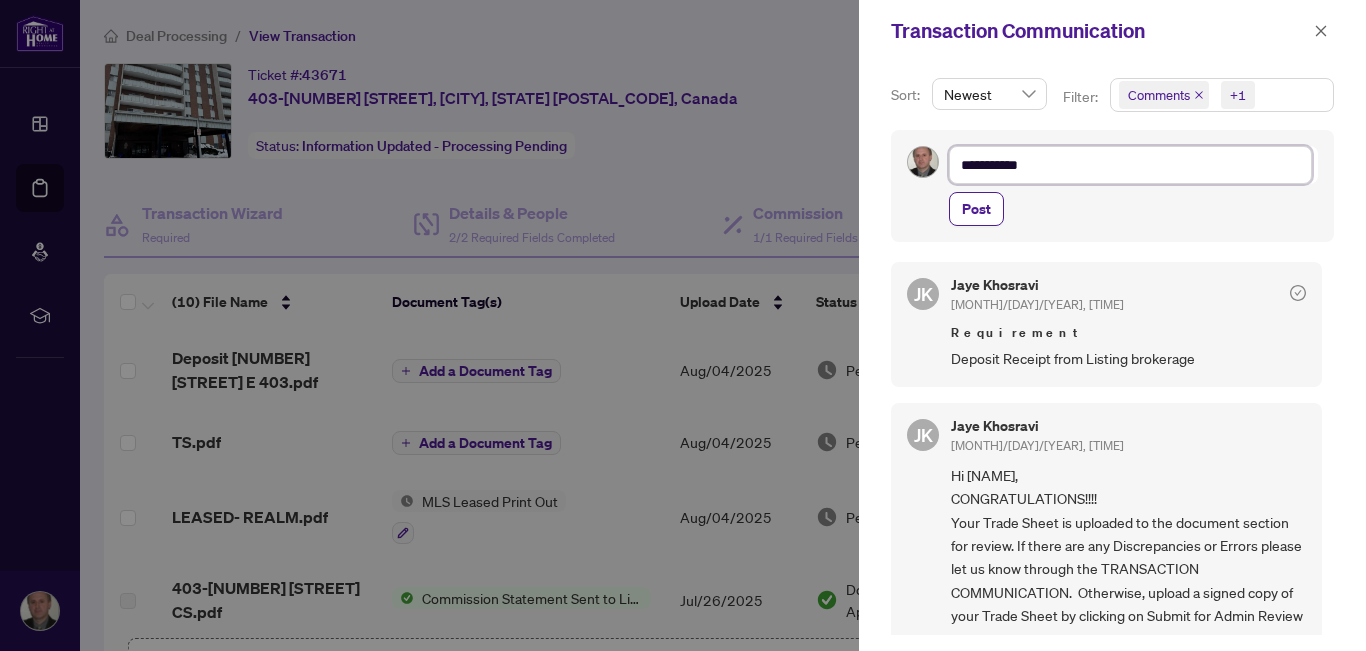 type on "**********" 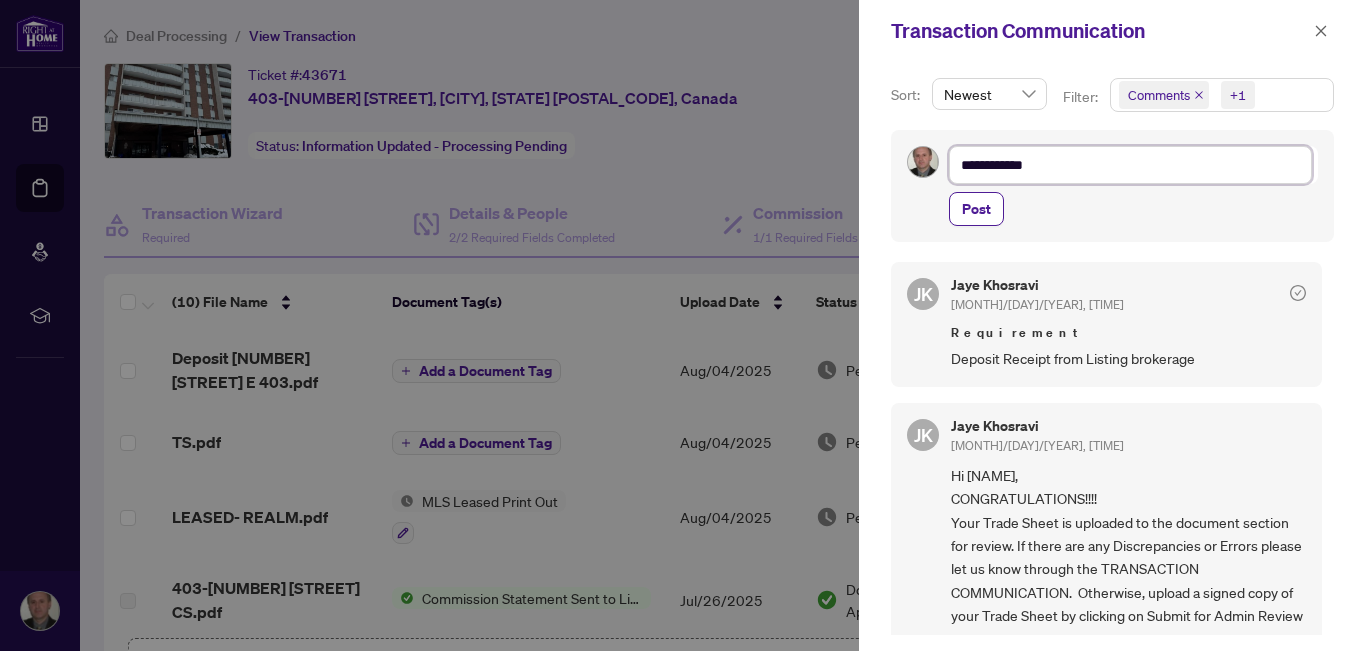 type on "**********" 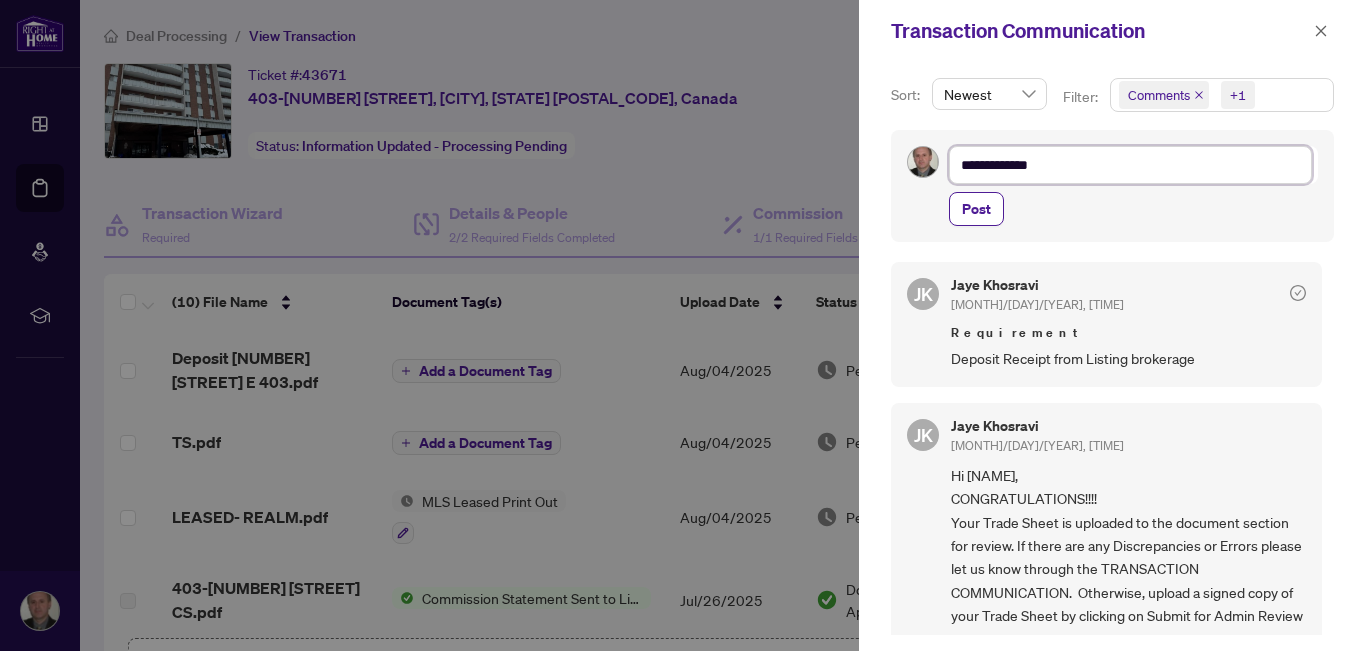 type on "**********" 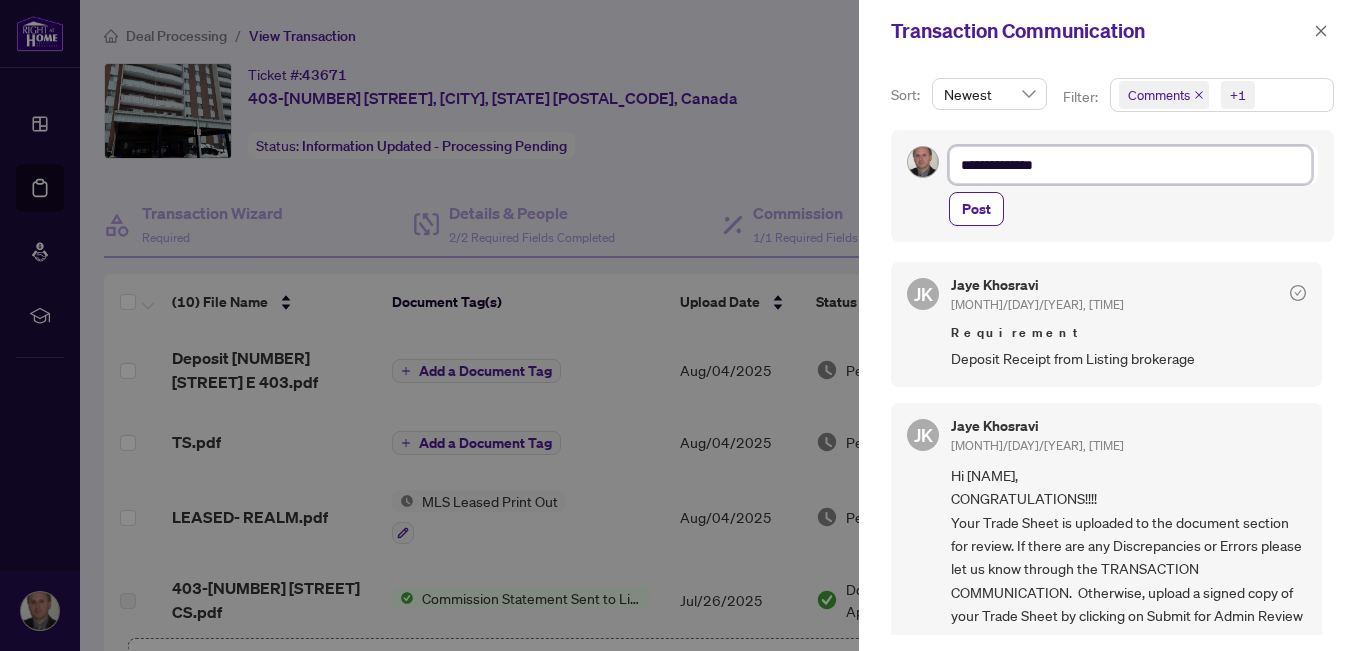 type on "**********" 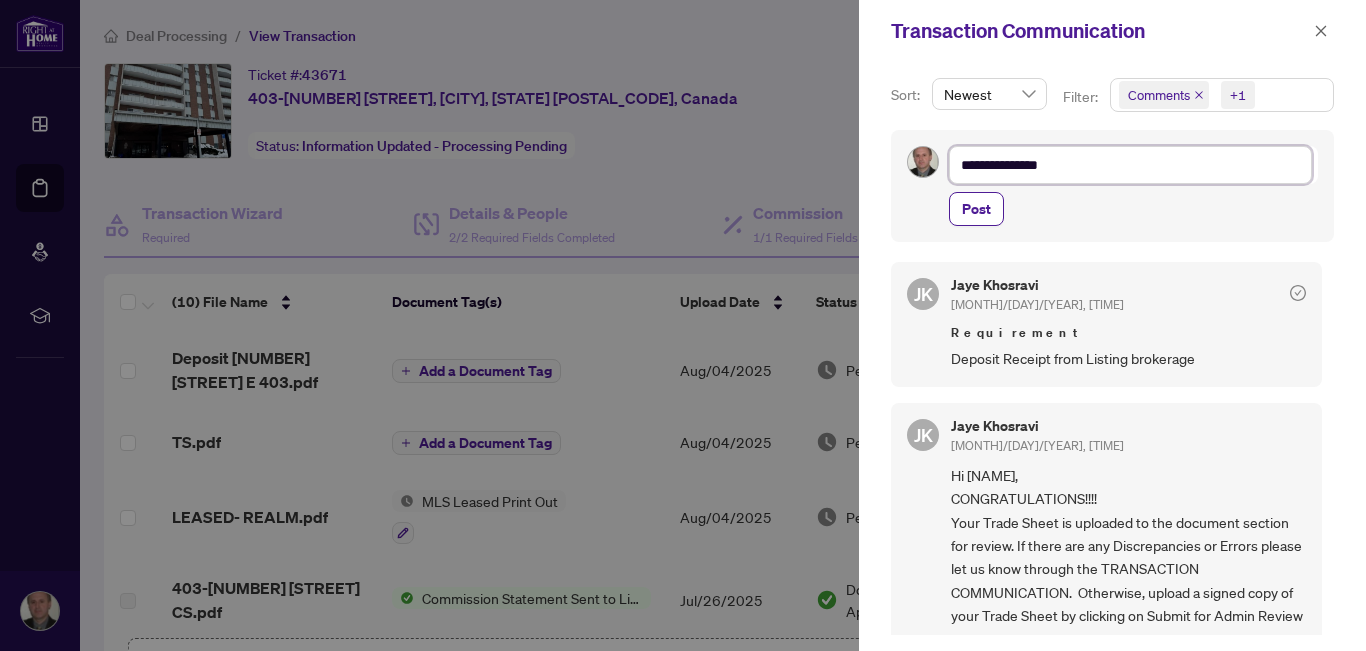 type on "**********" 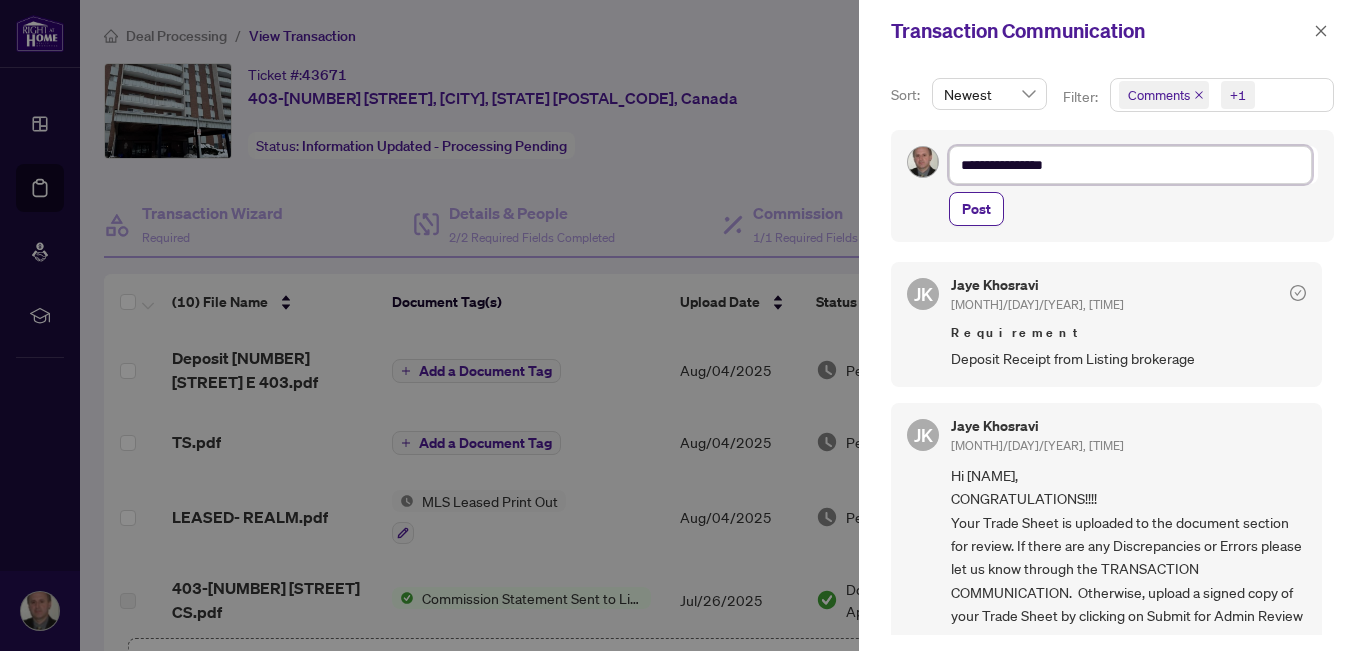 type on "**********" 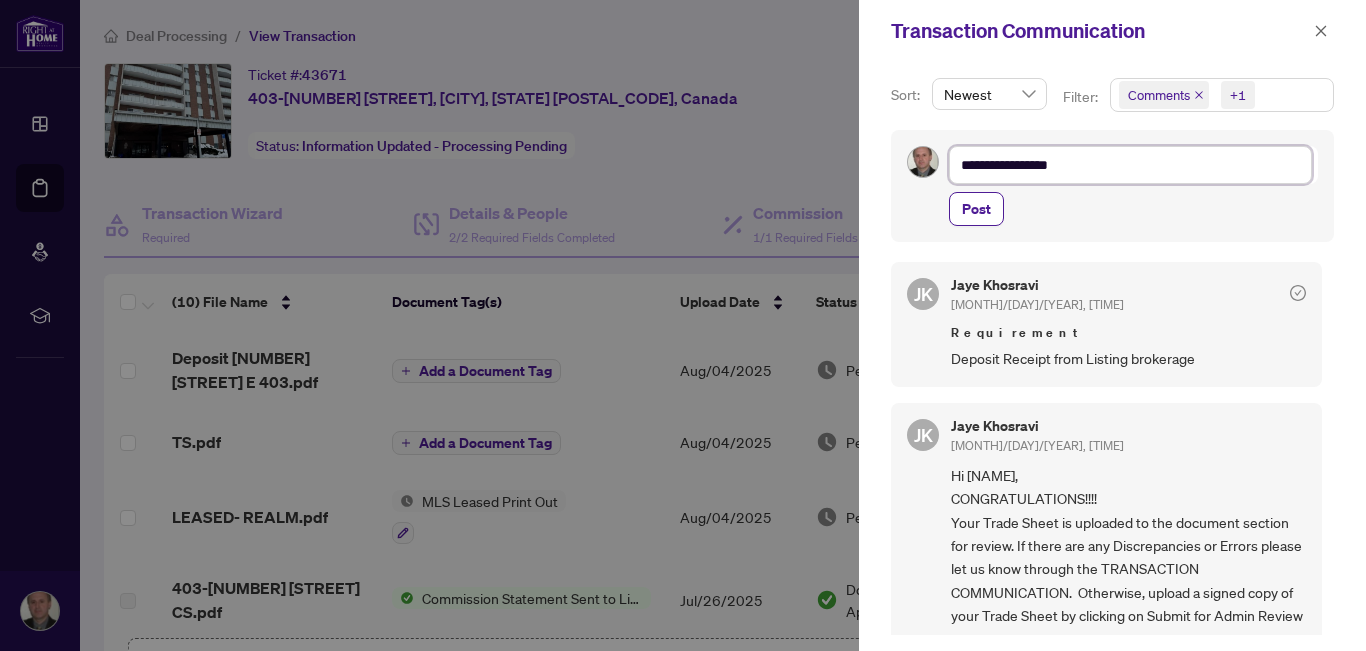 type on "**********" 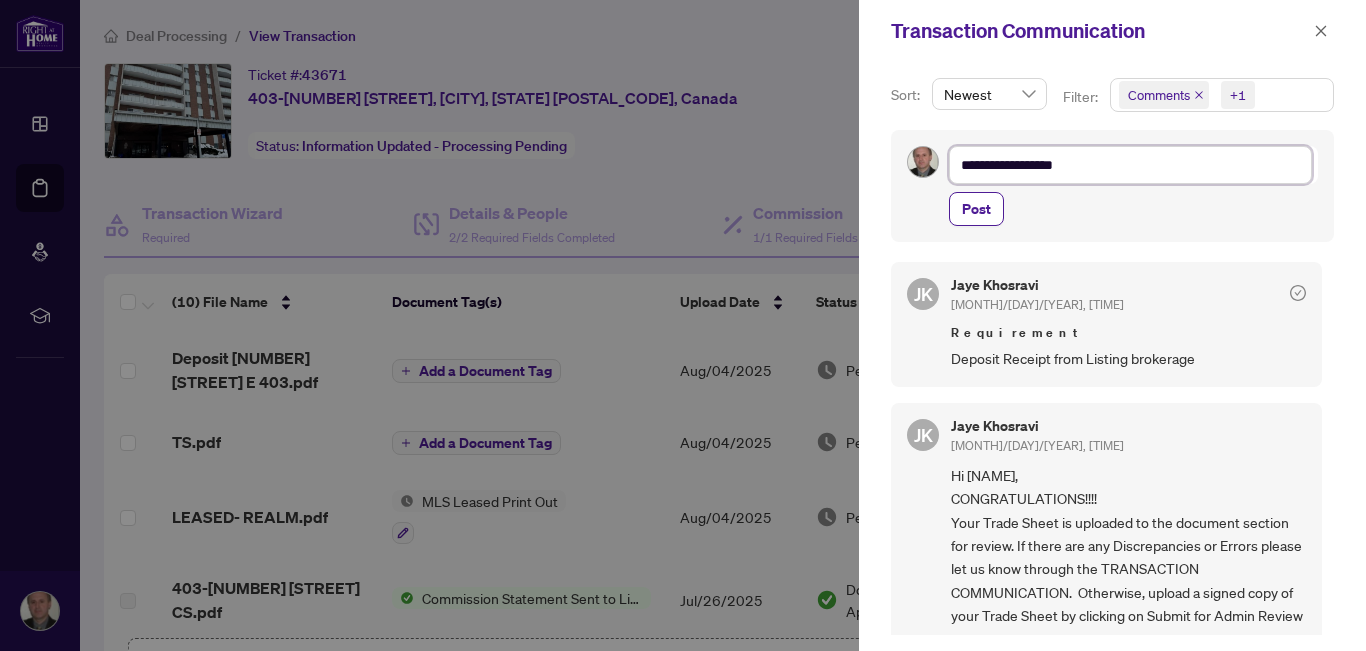 type on "**********" 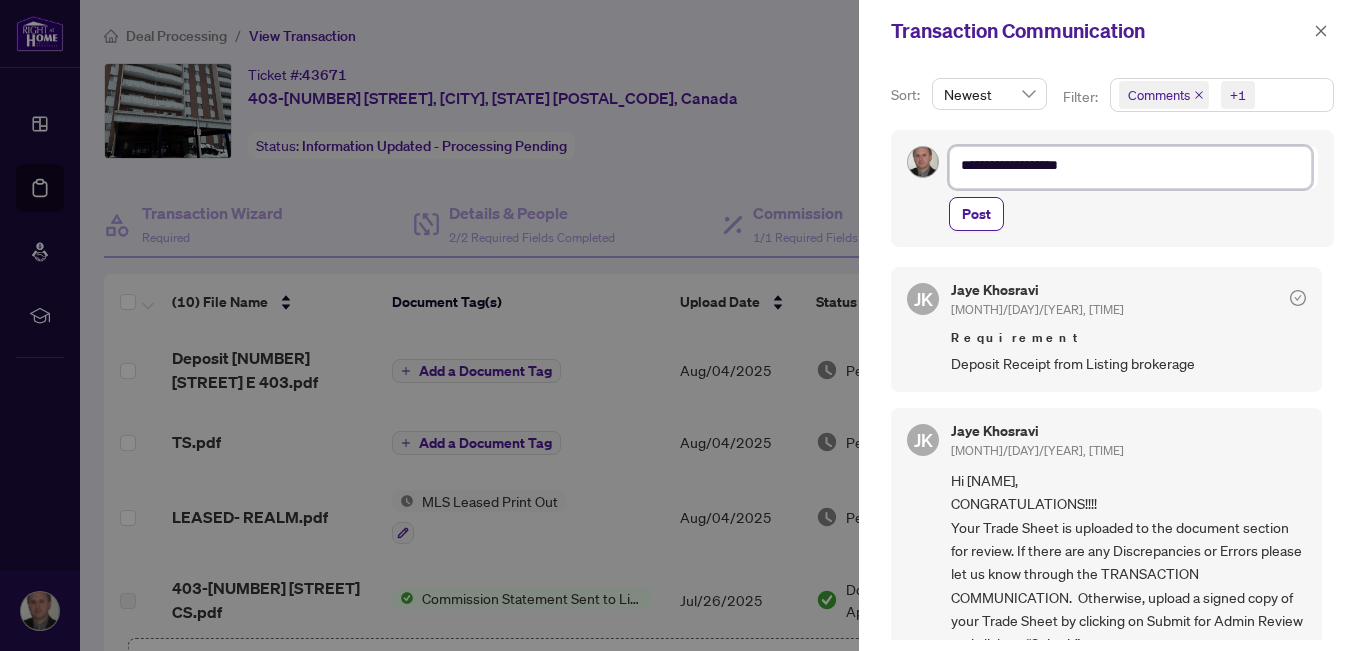 scroll, scrollTop: 0, scrollLeft: 0, axis: both 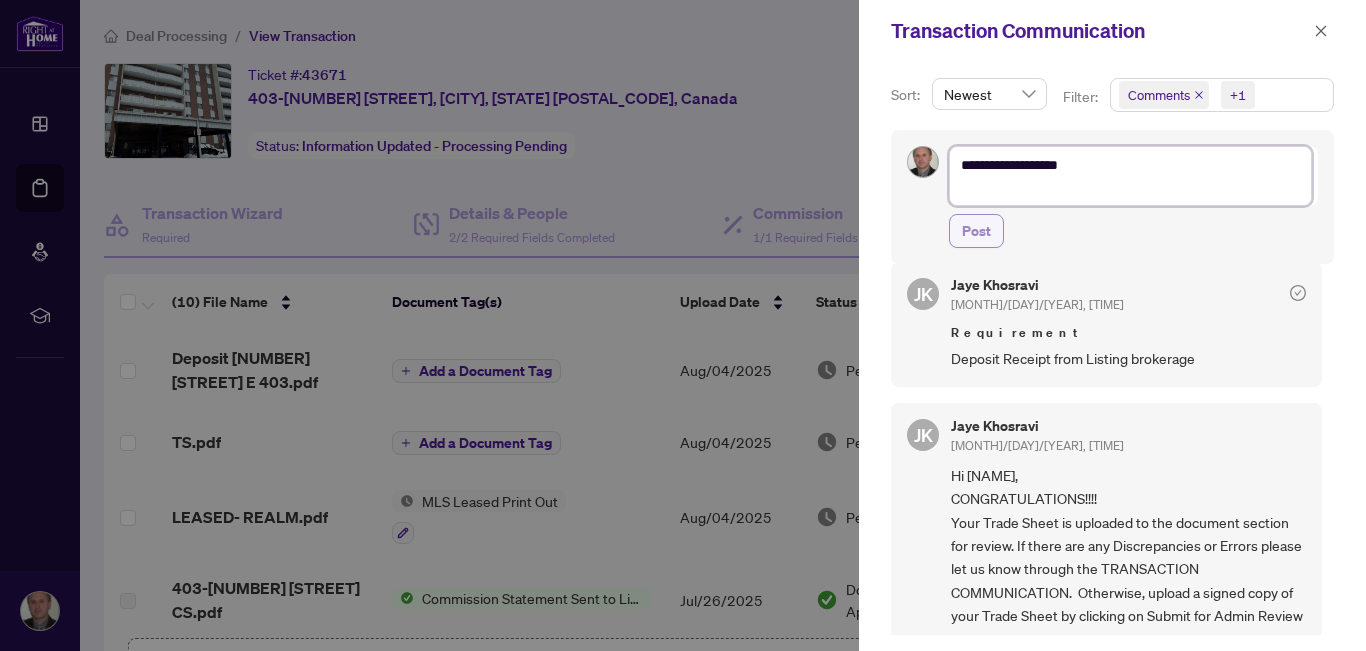 type on "**********" 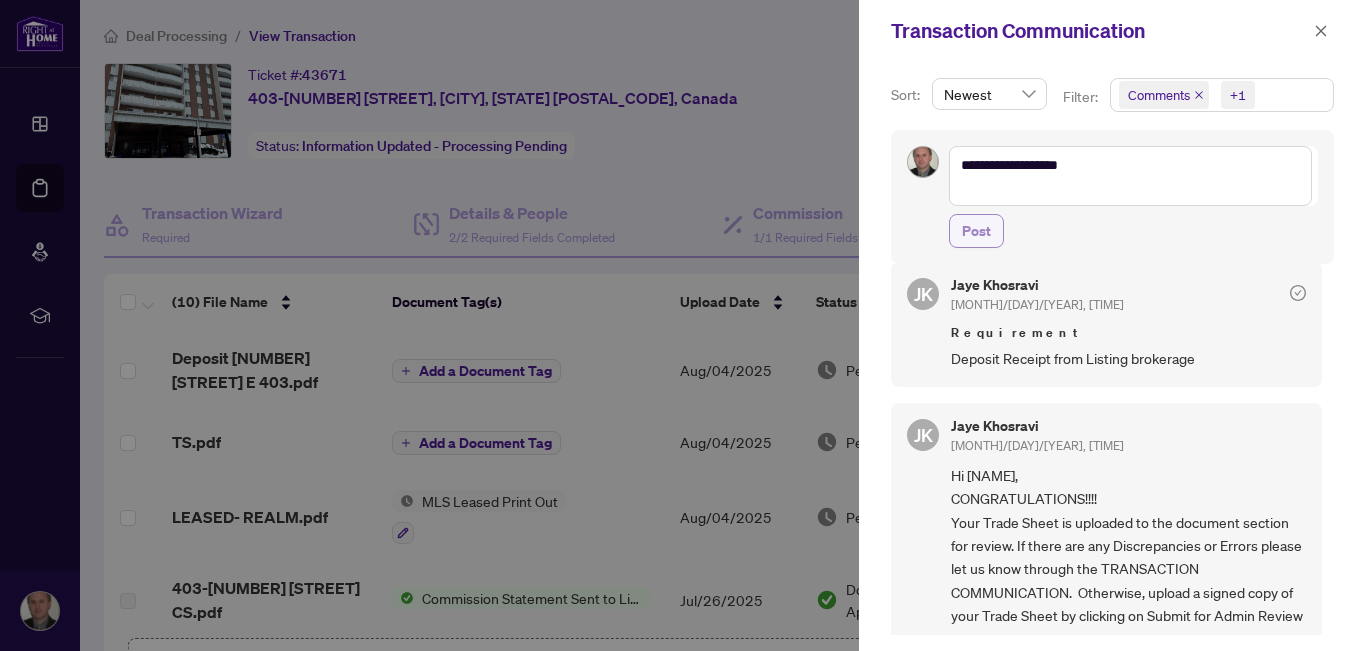 click on "Post" at bounding box center [976, 231] 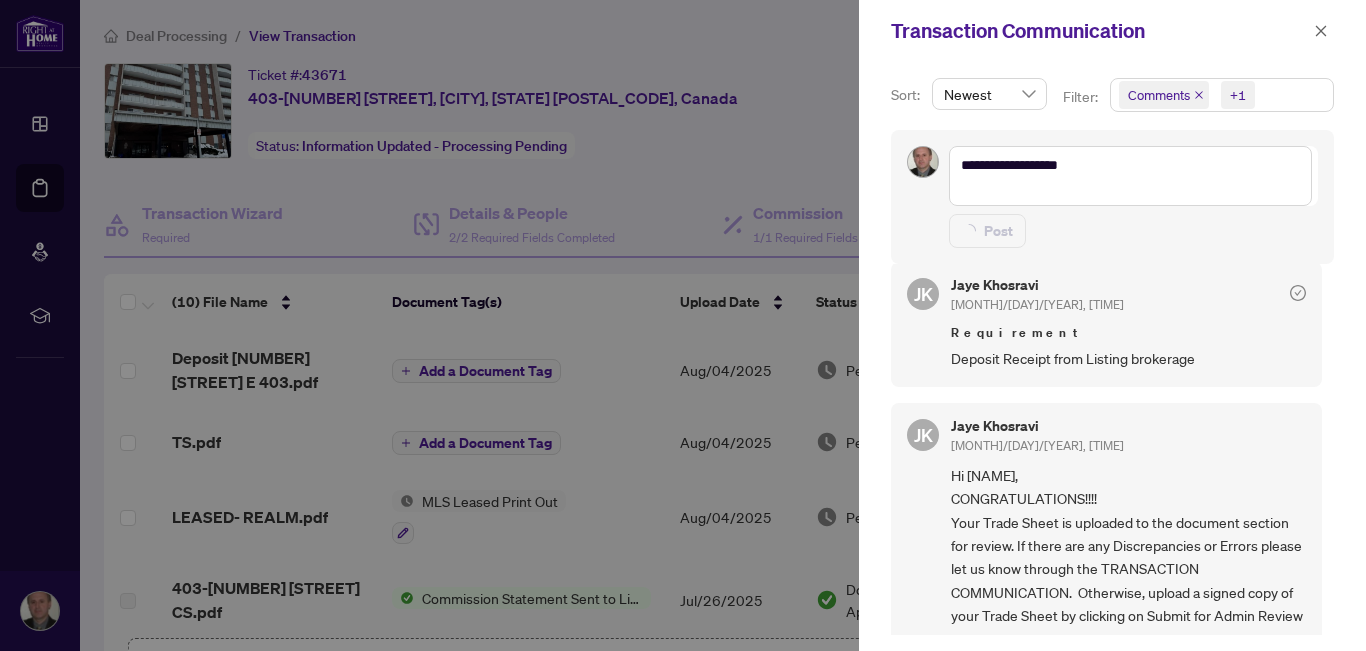 type on "**********" 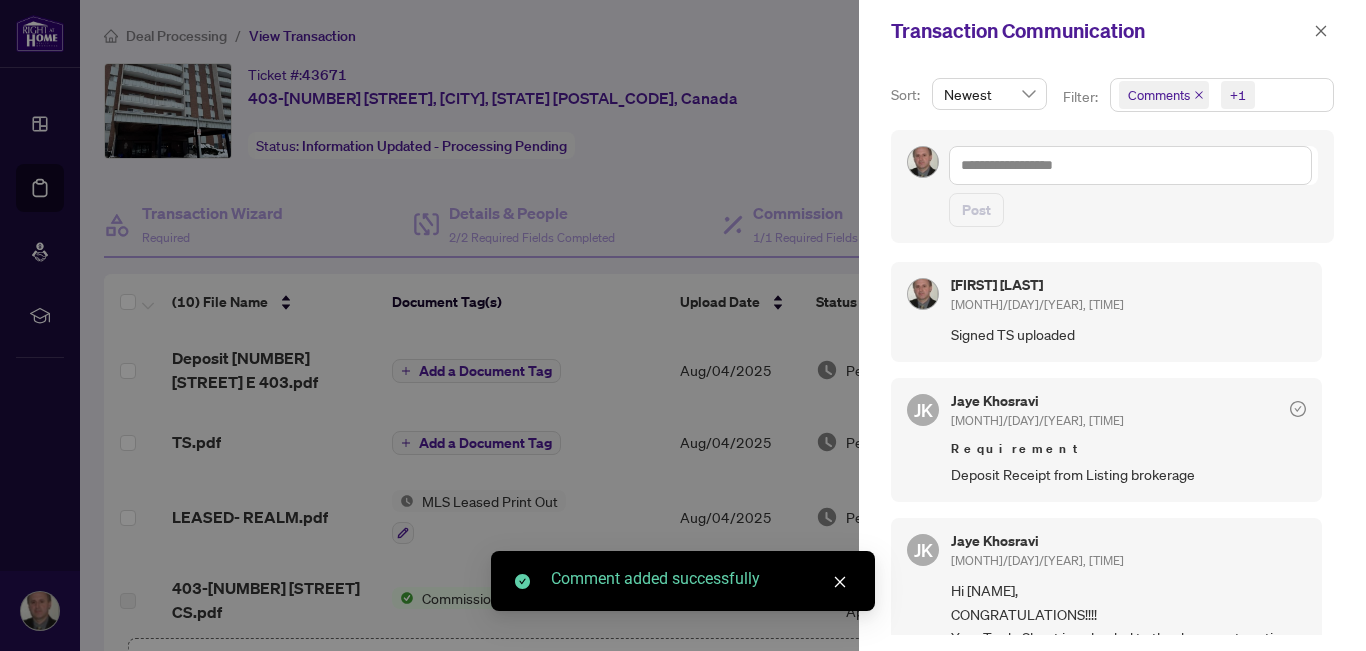 scroll, scrollTop: 4, scrollLeft: 0, axis: vertical 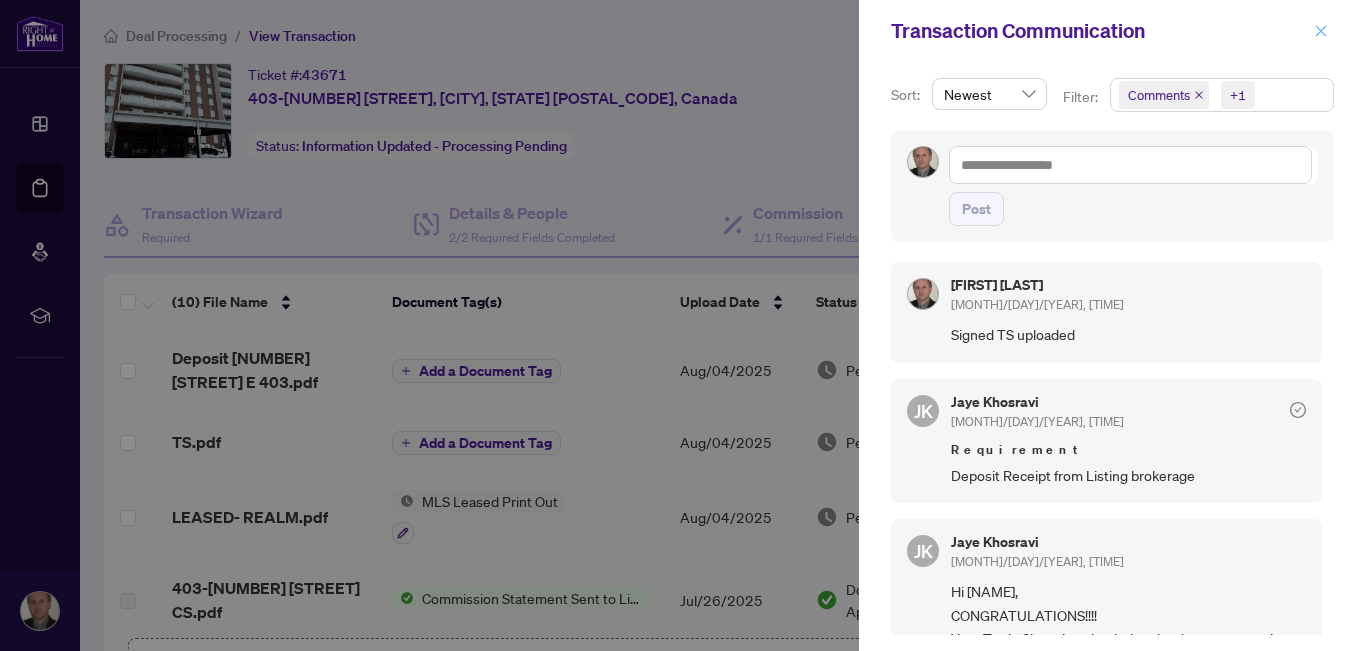 click 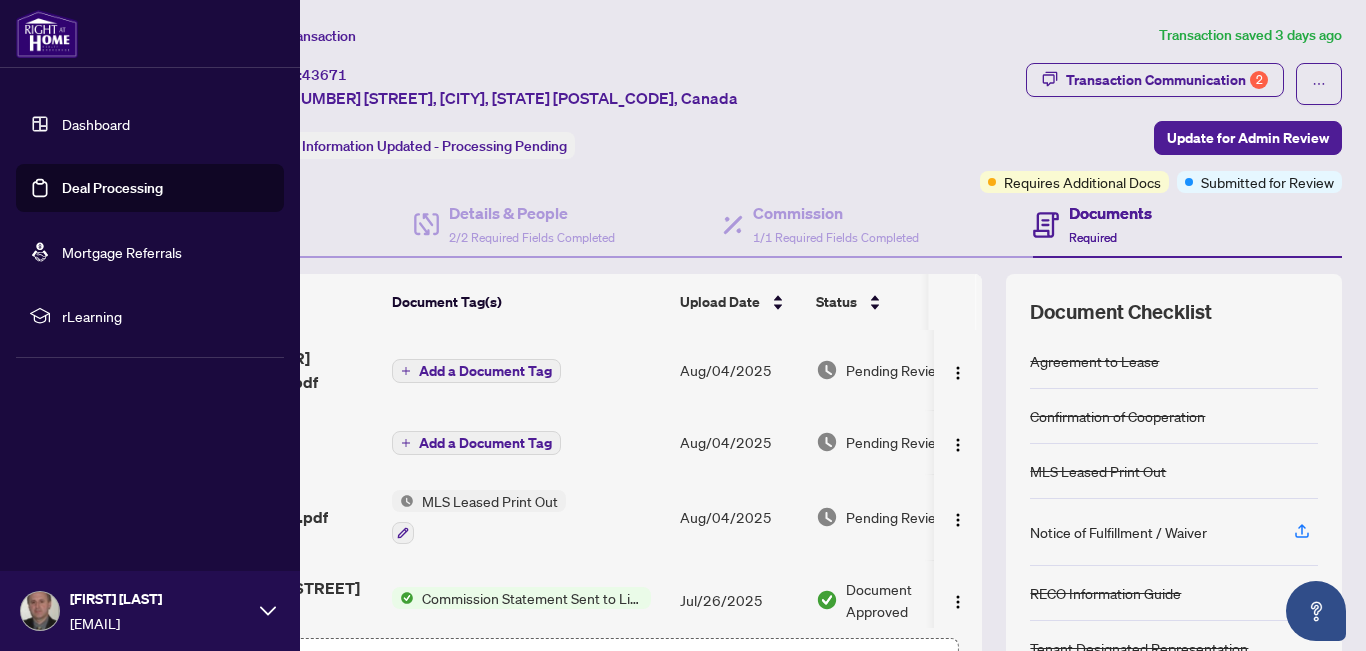 click on "Dashboard" at bounding box center (96, 124) 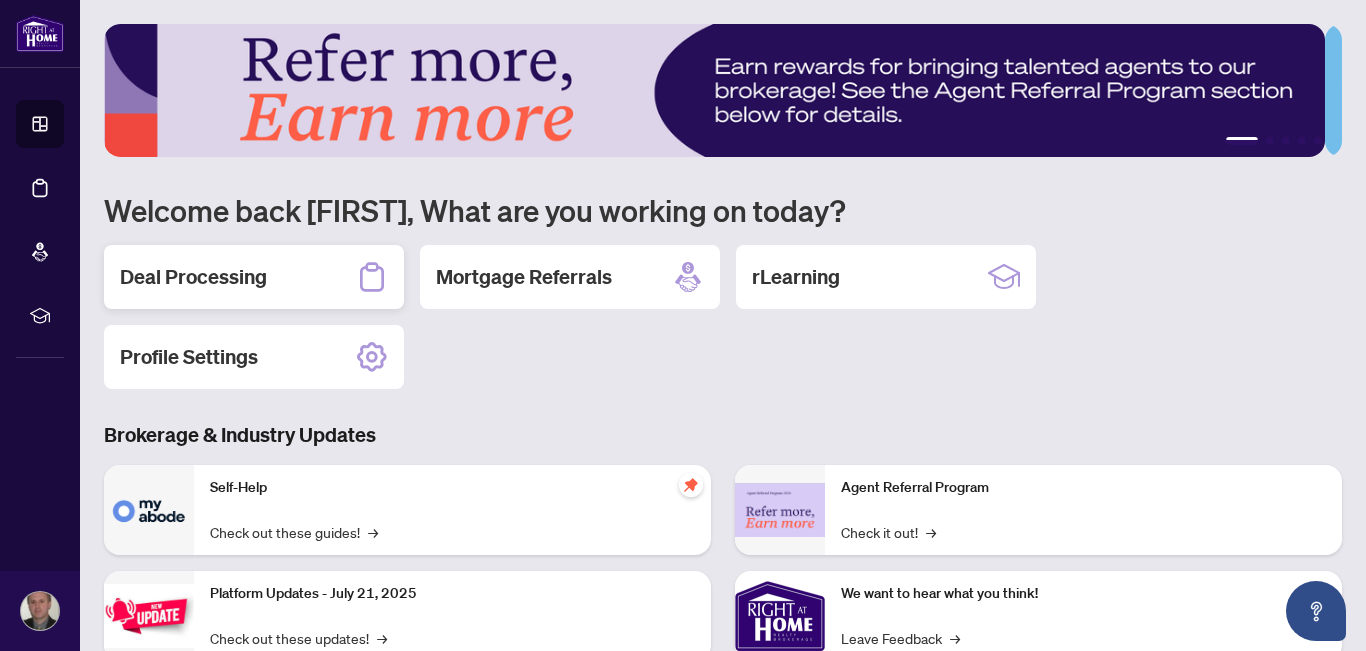 click on "Deal Processing" at bounding box center (193, 277) 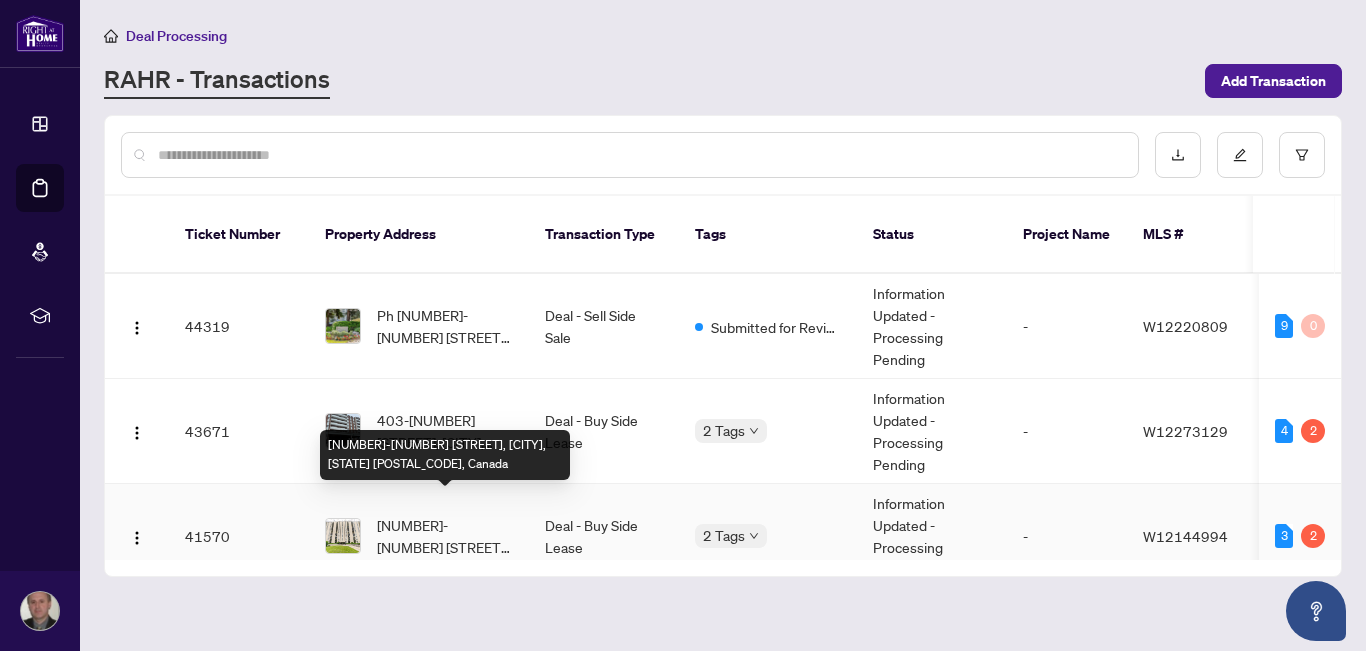click on "[NUMBER]-[NUMBER] [STREET], [CITY], [STATE] [POSTAL_CODE], Canada" at bounding box center (445, 536) 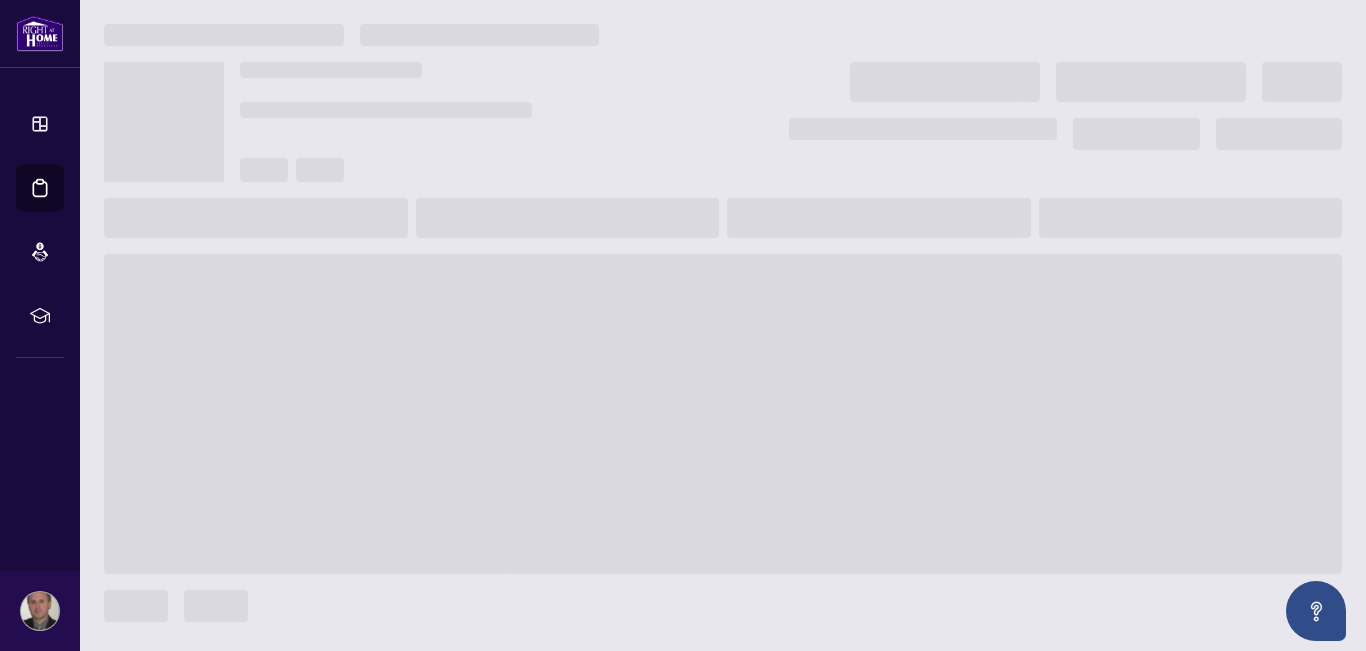 click at bounding box center [723, 414] 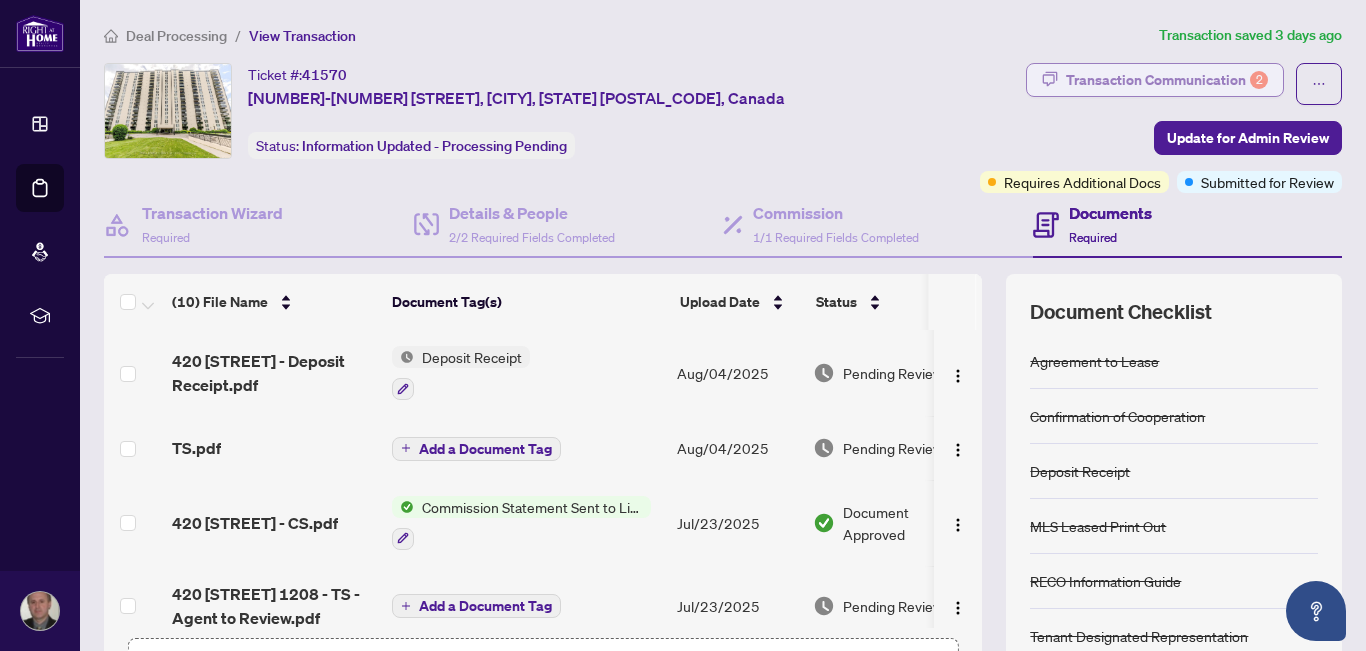 click on "Transaction Communication 2" at bounding box center [1167, 80] 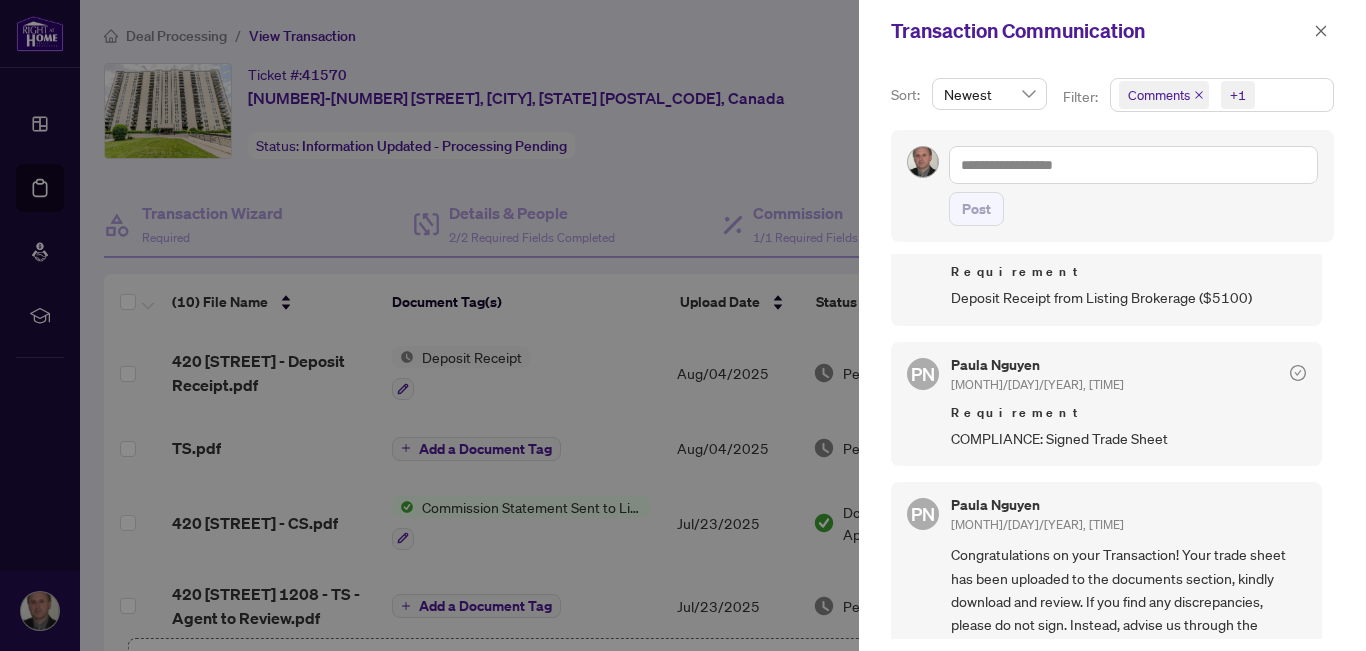 scroll, scrollTop: 41, scrollLeft: 0, axis: vertical 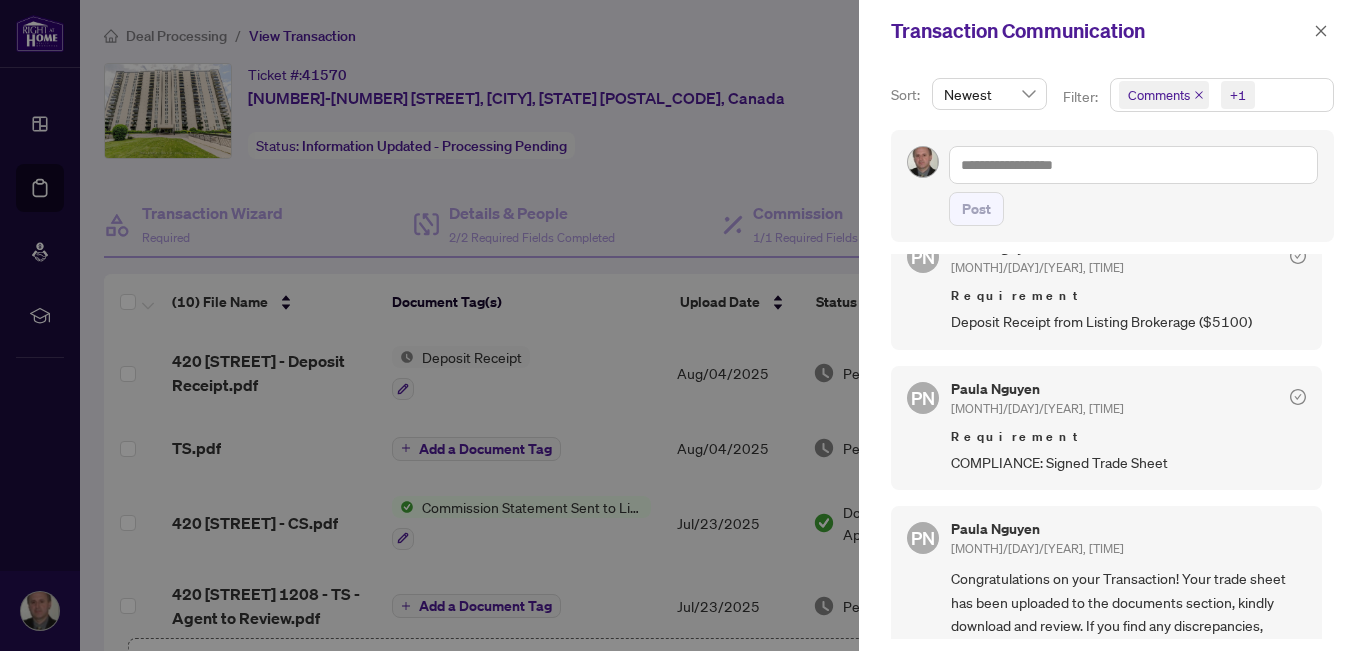 click at bounding box center [683, 325] 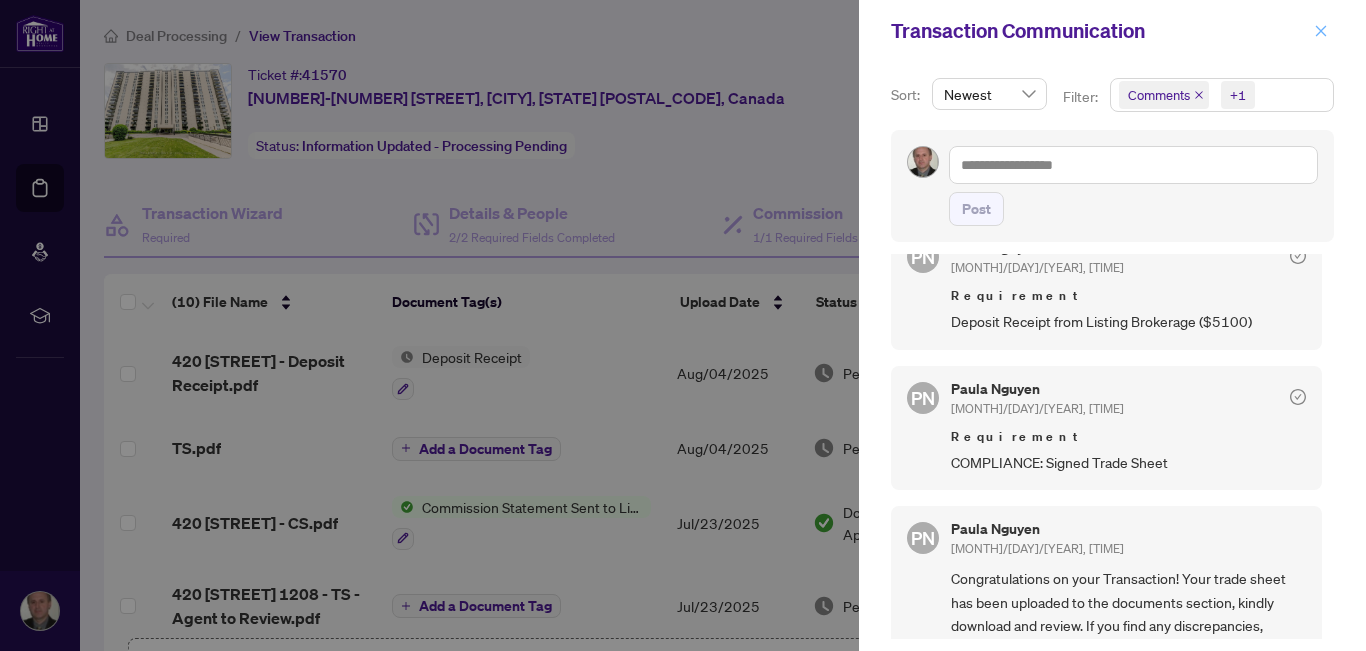 click at bounding box center [1321, 31] 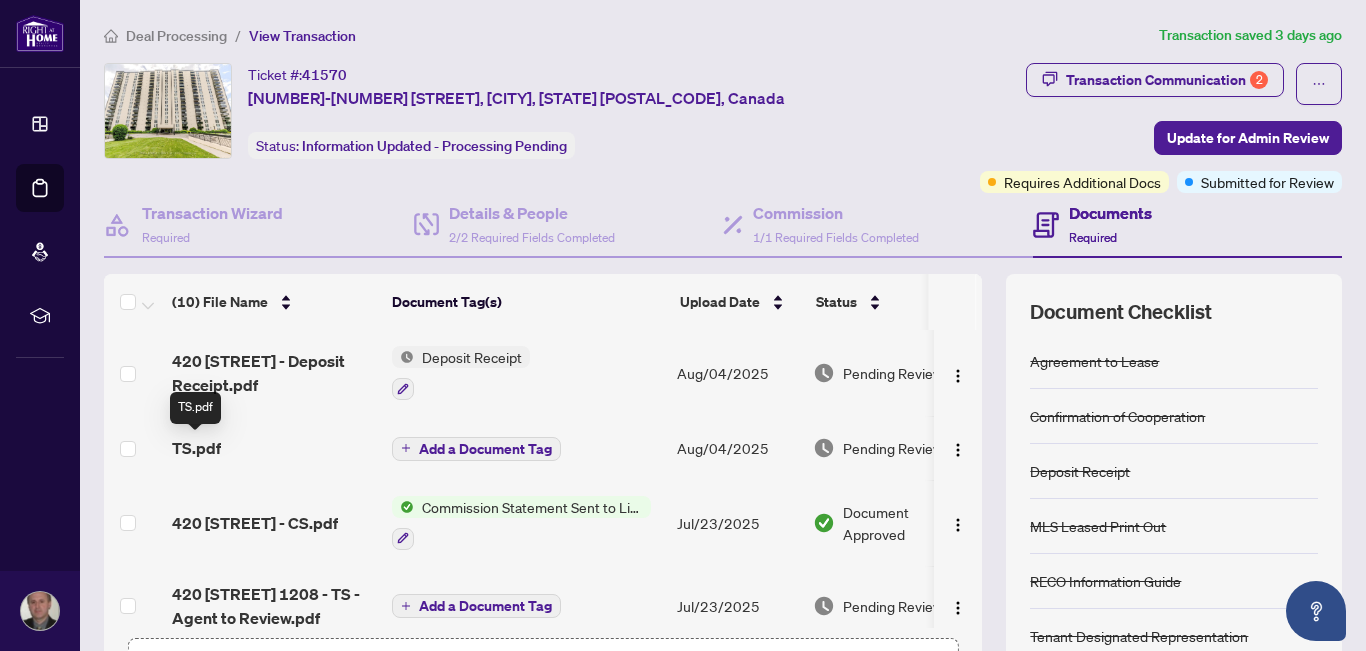 click on "TS.pdf" at bounding box center (196, 448) 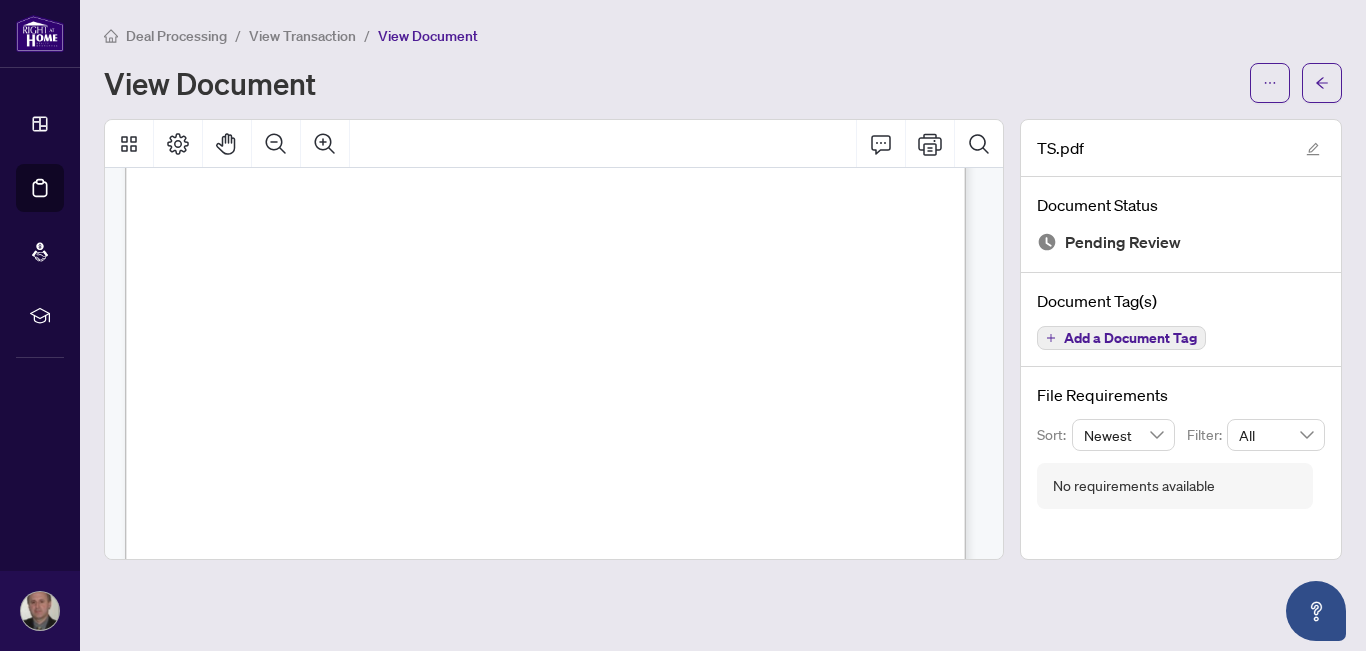scroll, scrollTop: 101, scrollLeft: 0, axis: vertical 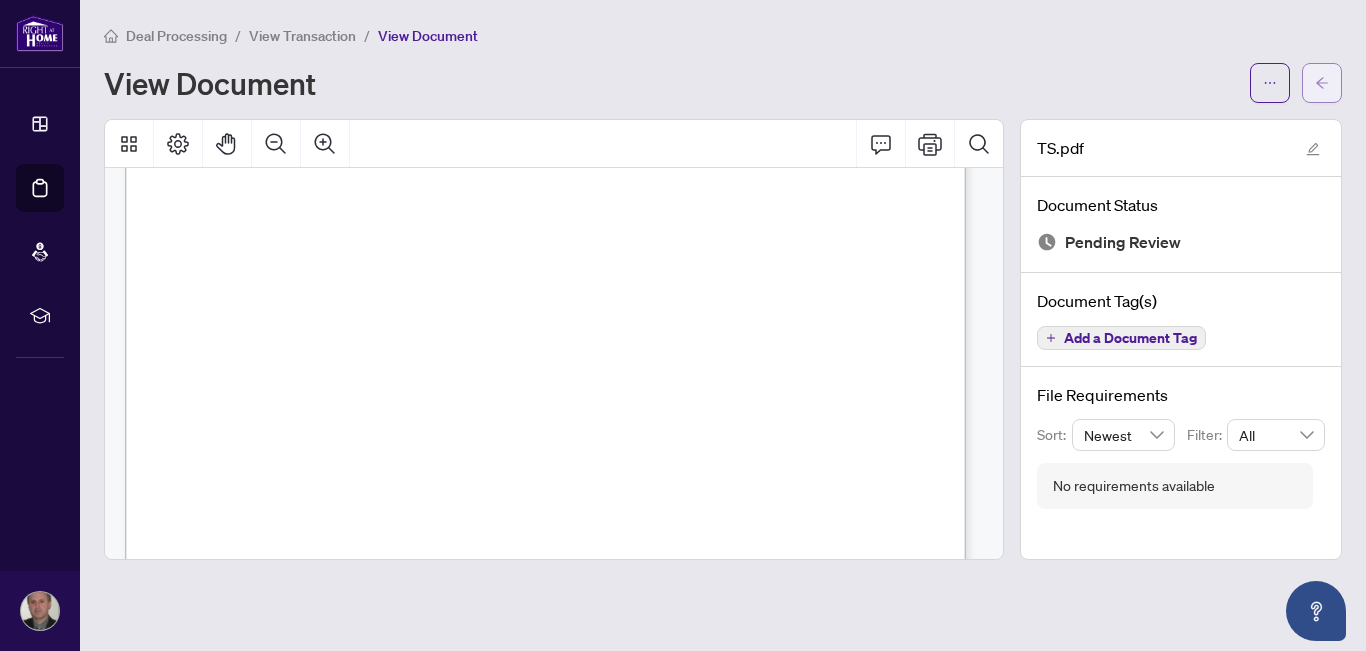 click 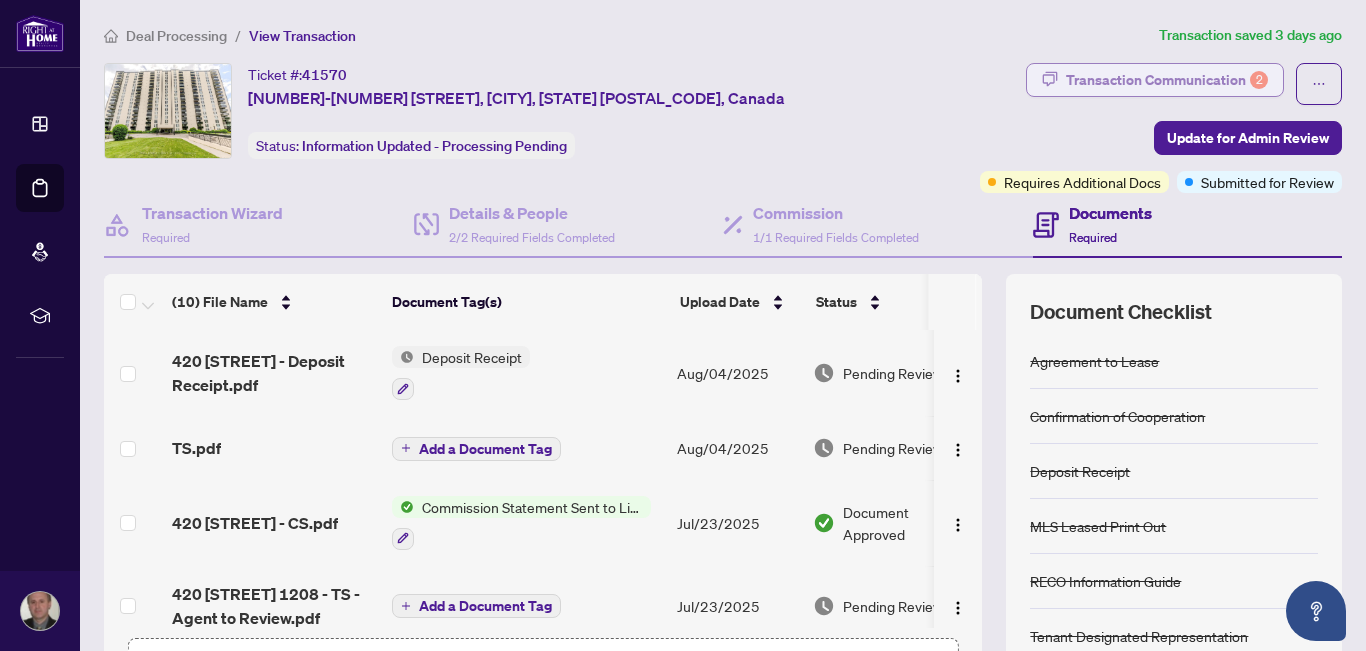 click on "Transaction Communication 2" at bounding box center (1167, 80) 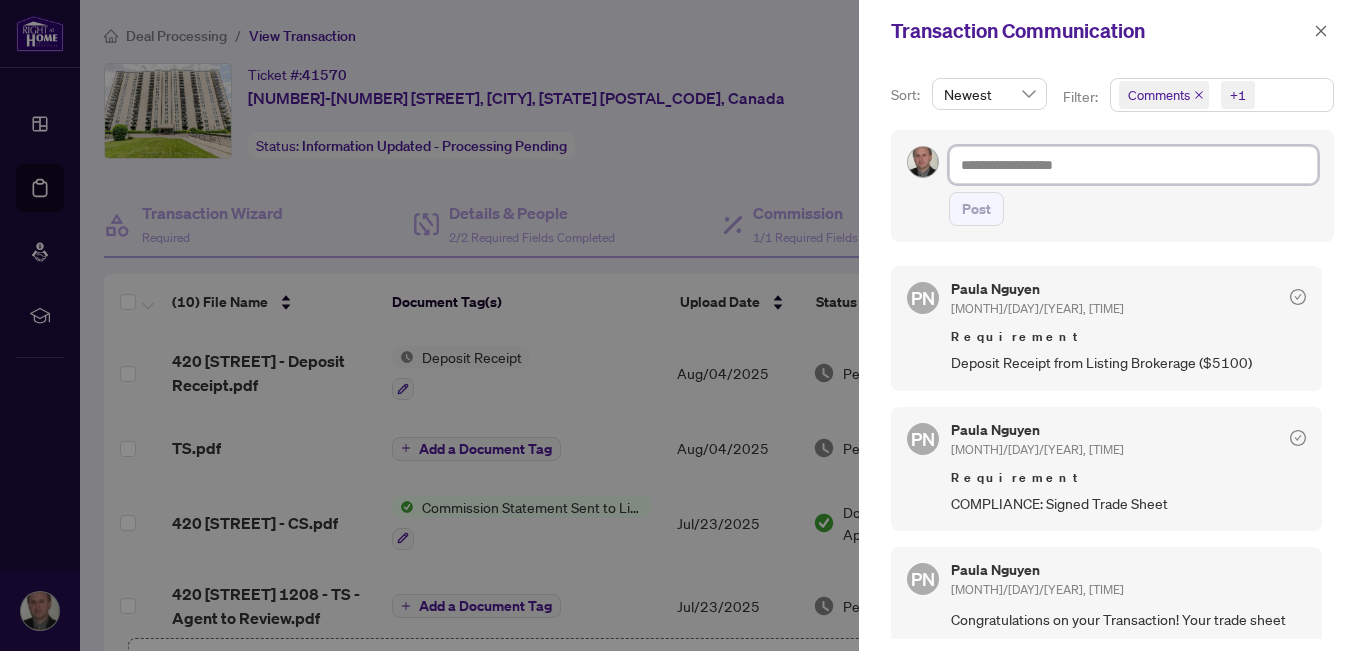 click at bounding box center [1133, 165] 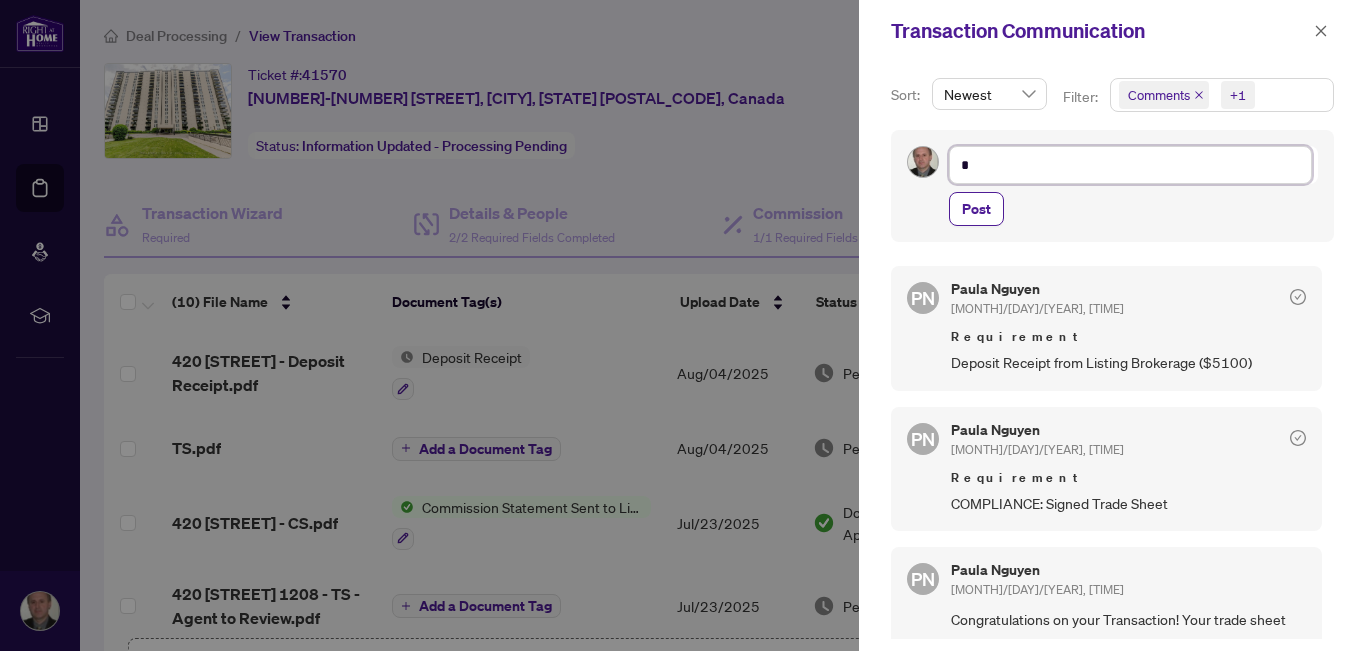 type on "**" 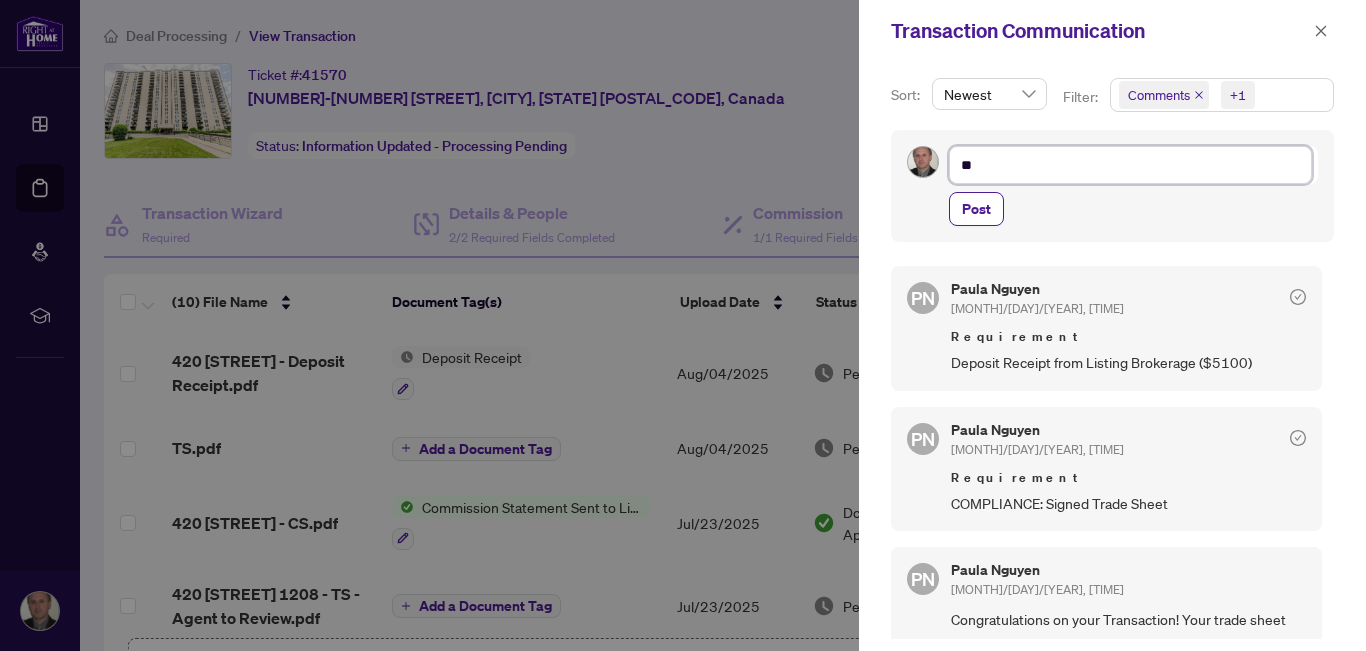 type on "***" 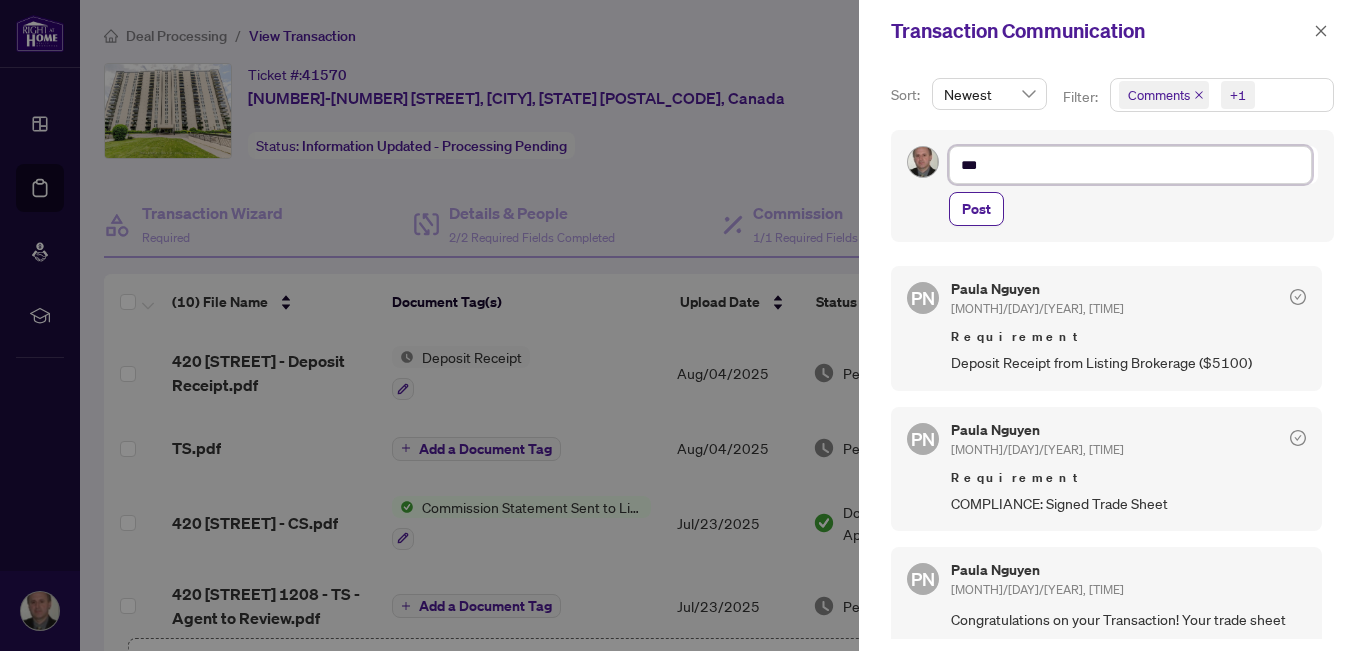 type on "****" 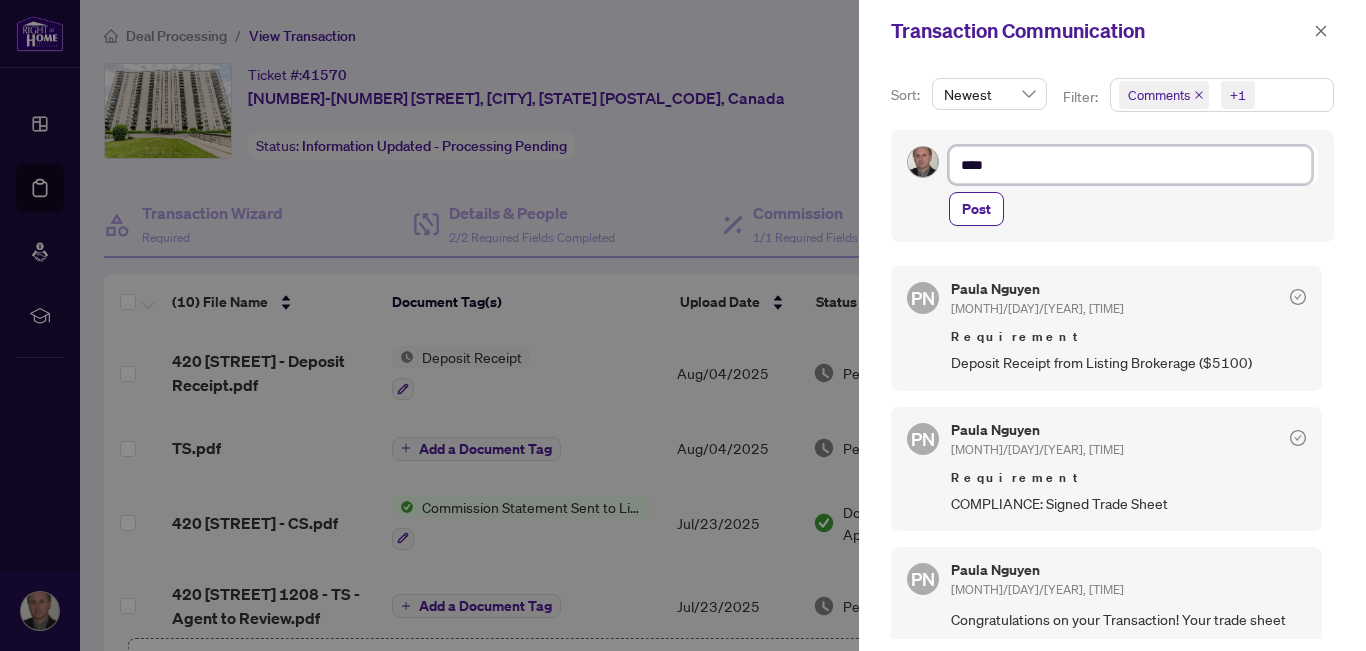 type on "*****" 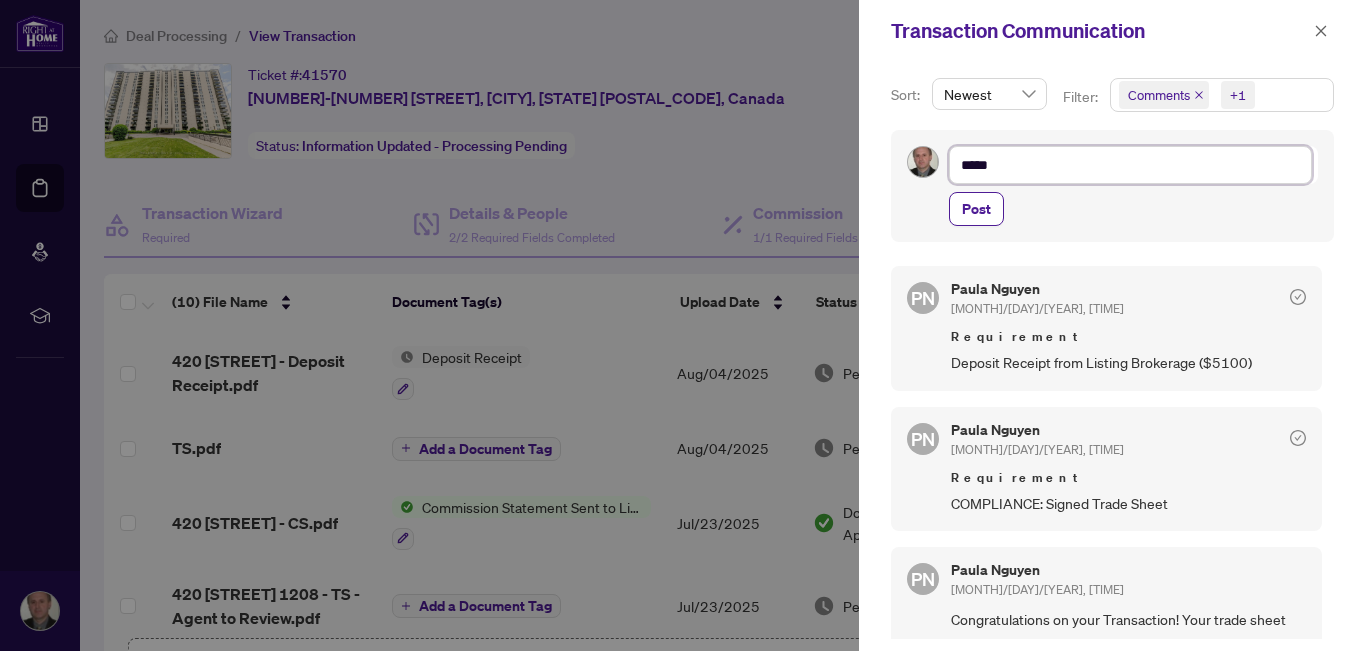 type on "******" 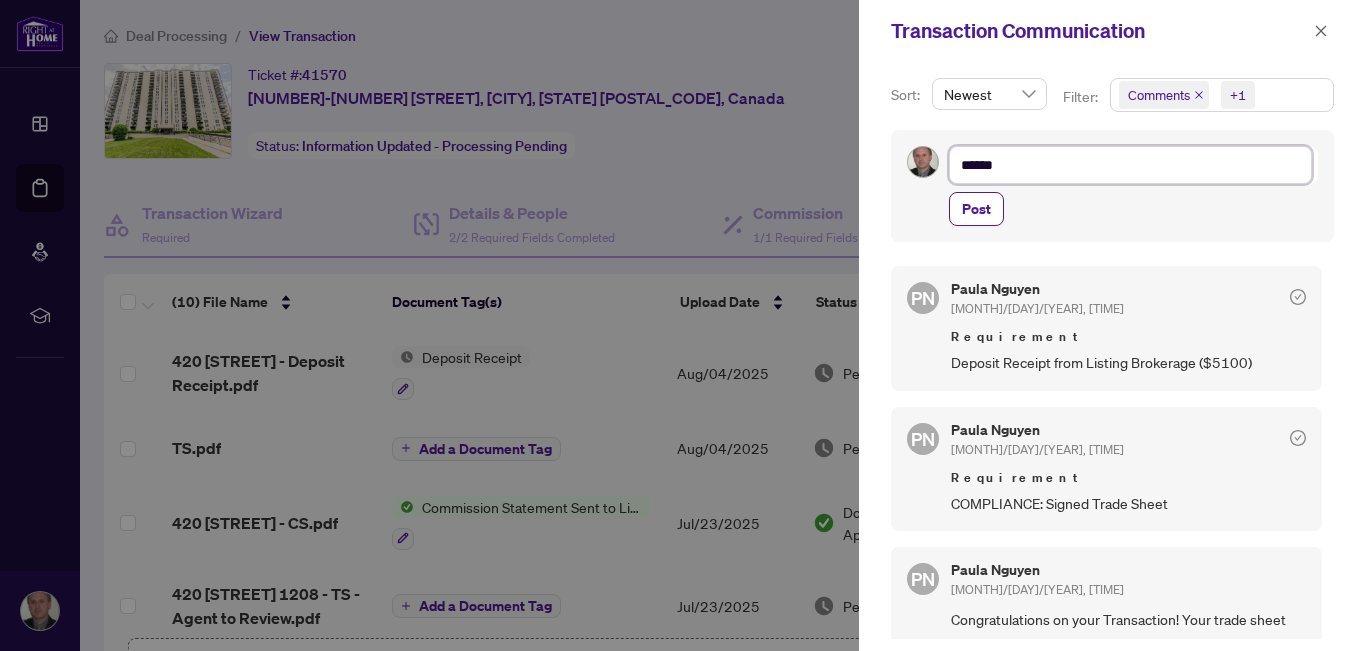 type on "******" 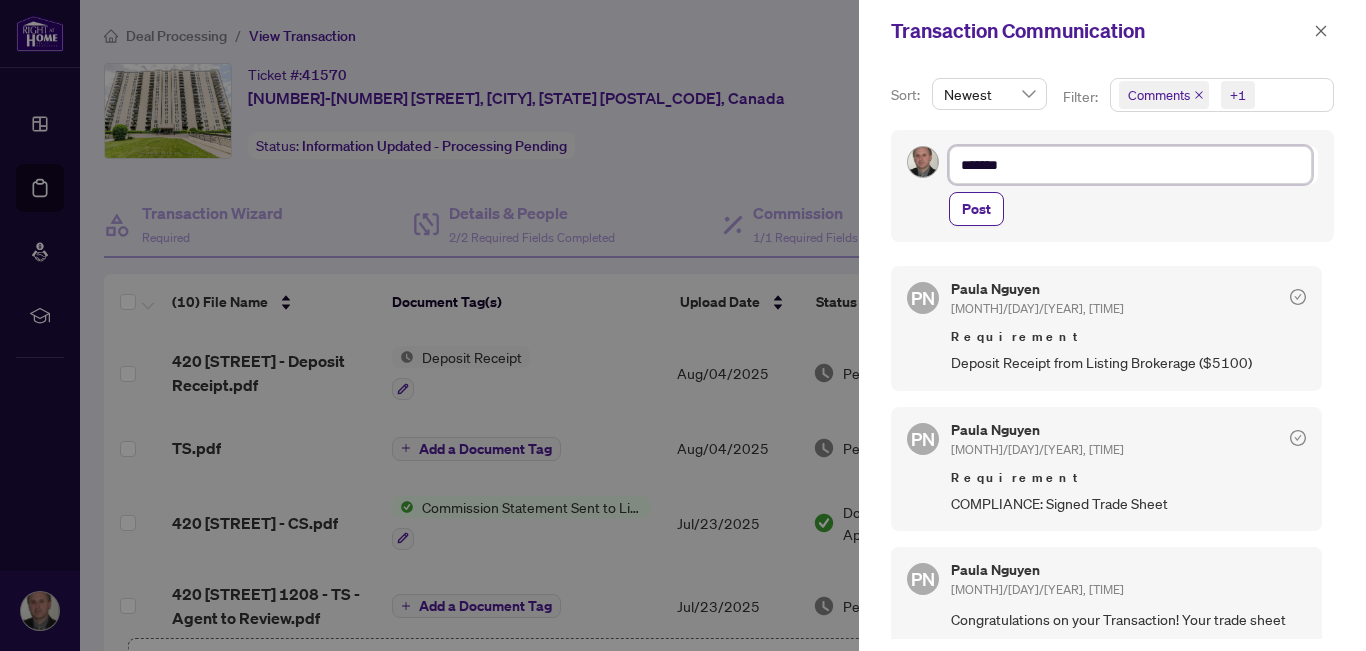 type on "********" 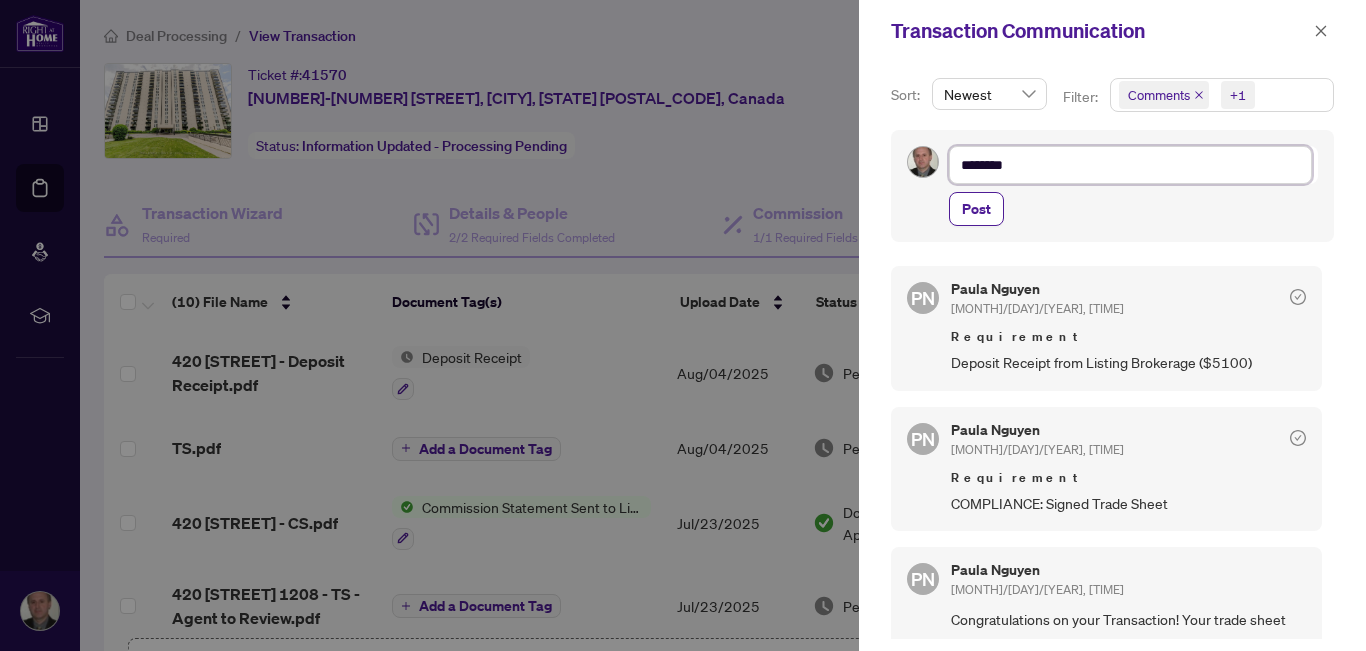 type on "*********" 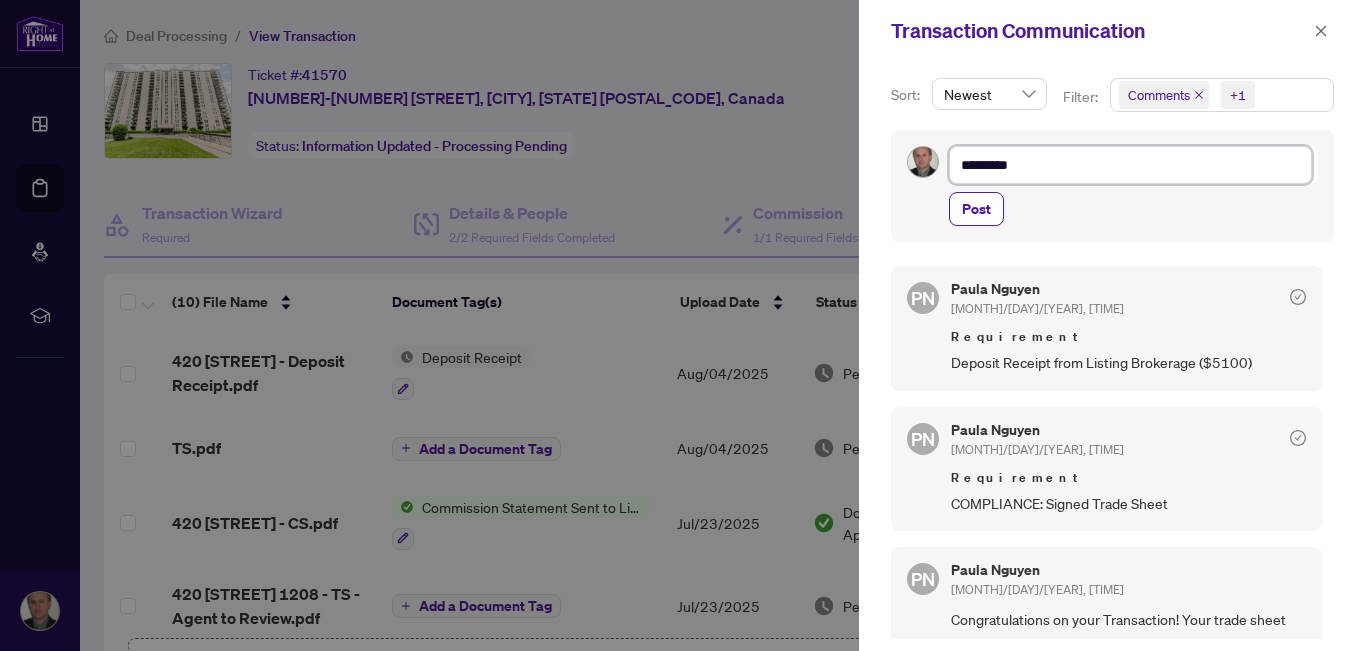 type on "*********" 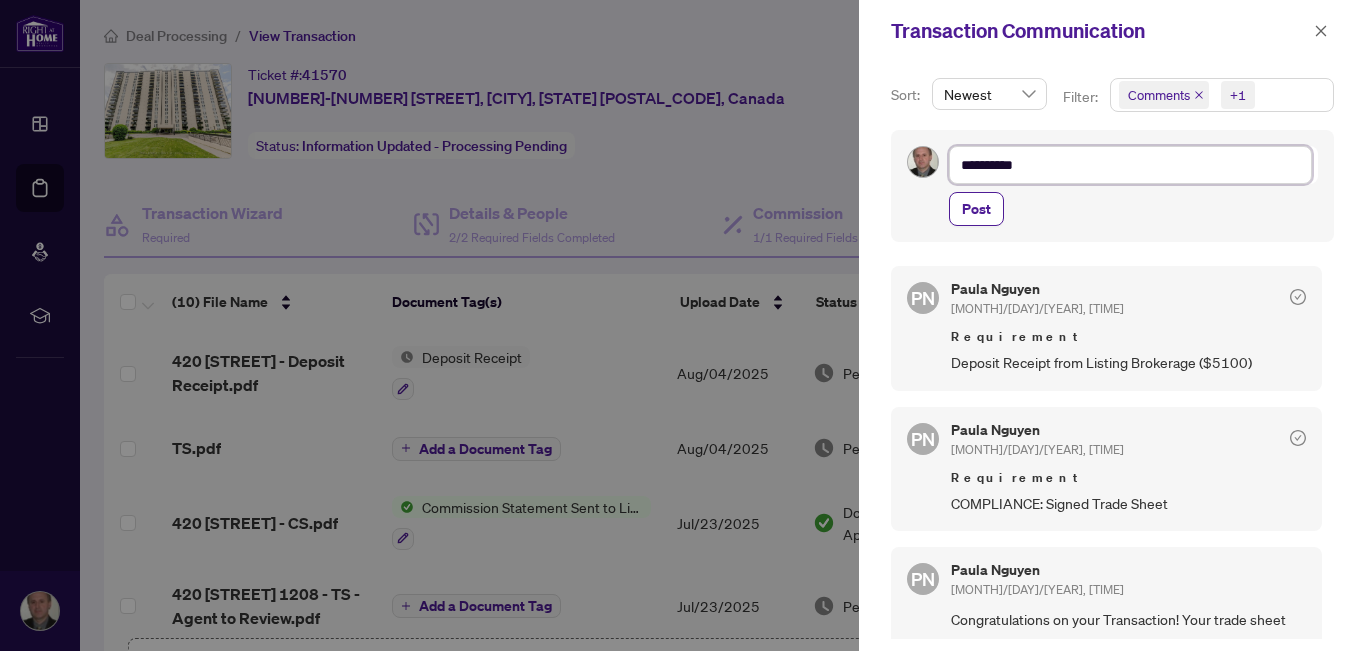 type on "**********" 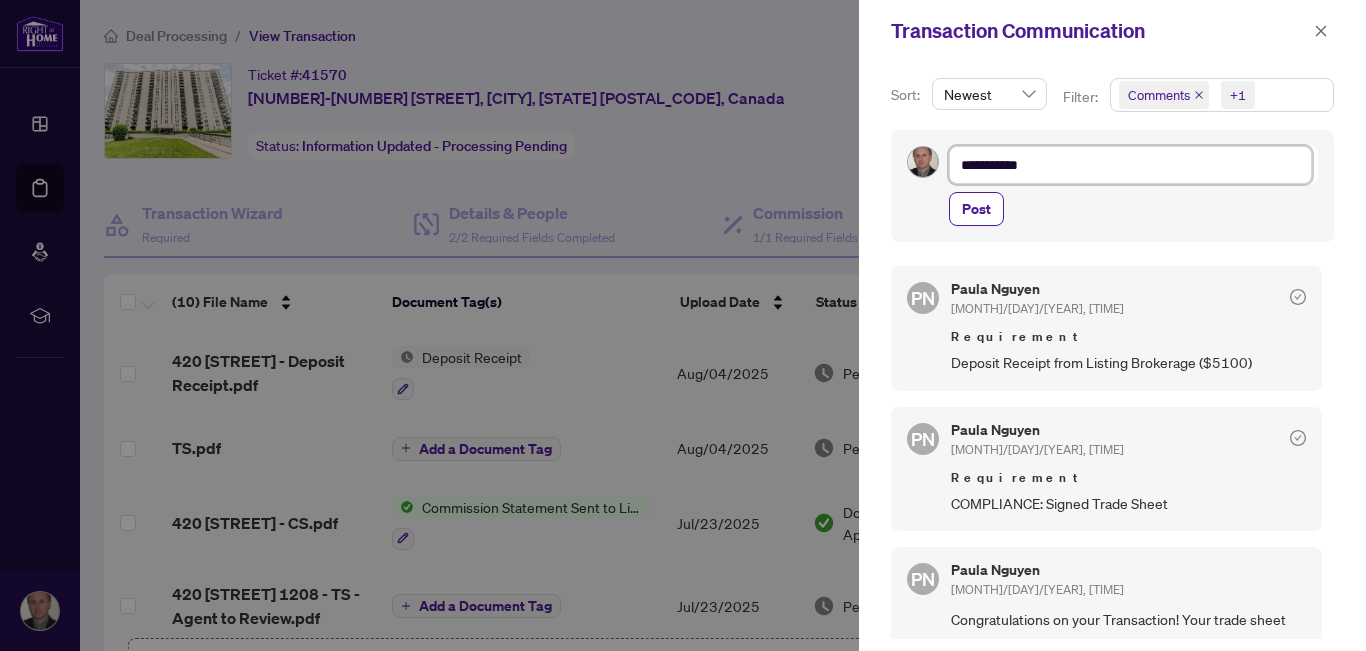 type on "**********" 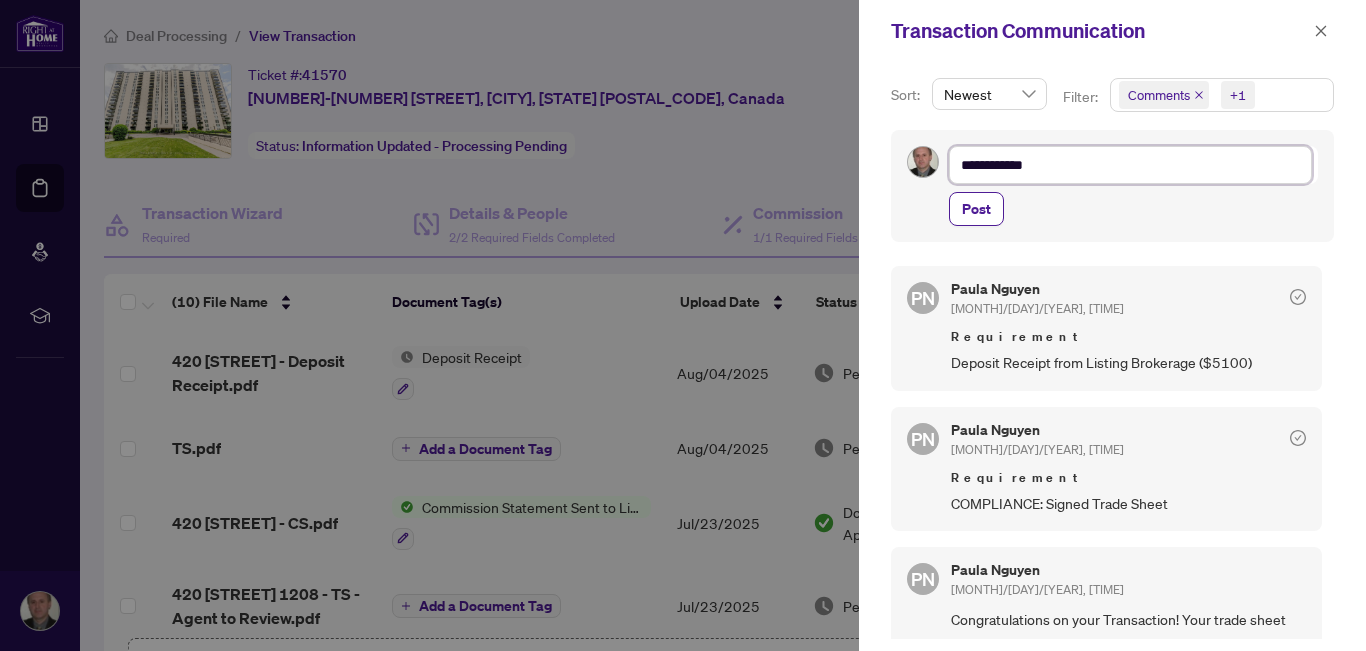 type on "**********" 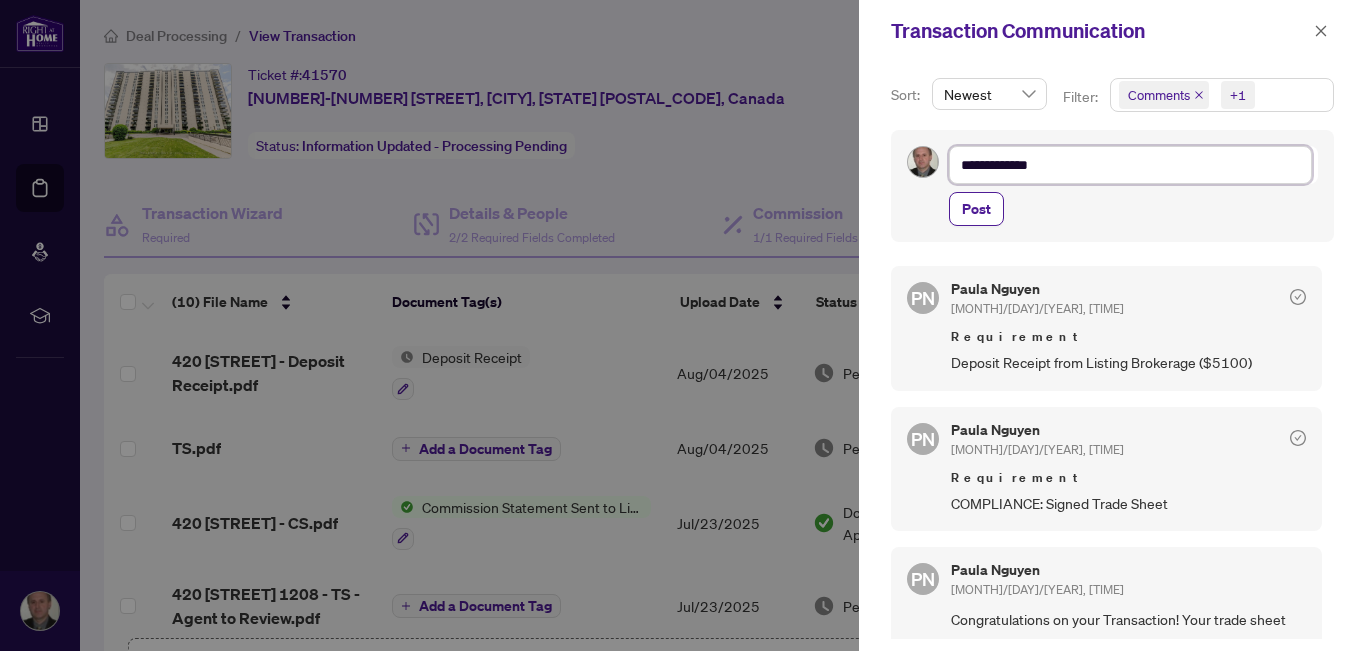 type on "**********" 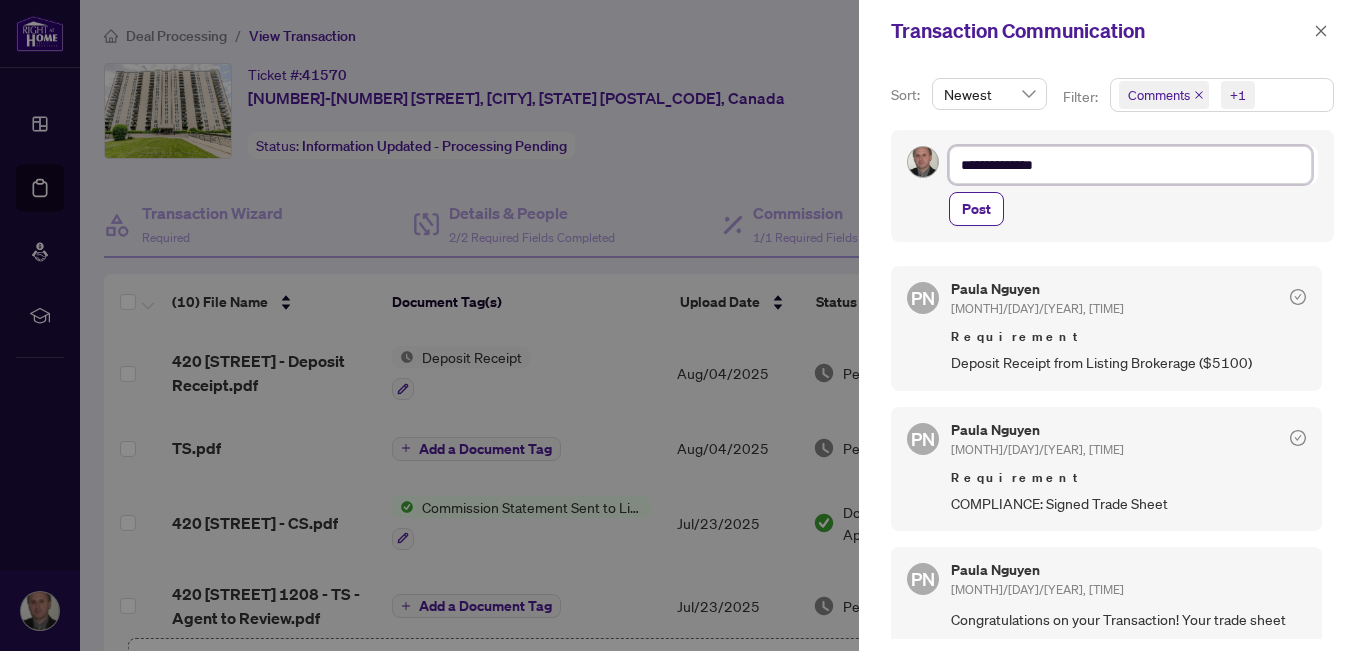 type on "**********" 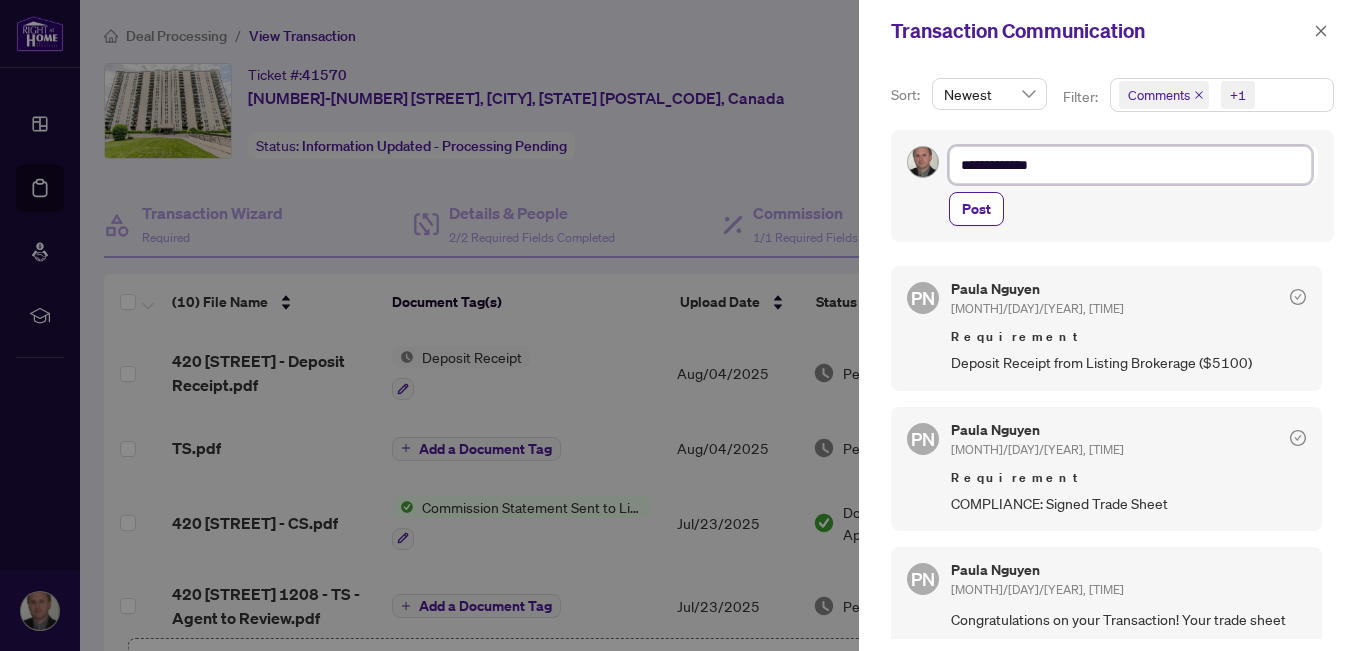 type on "**********" 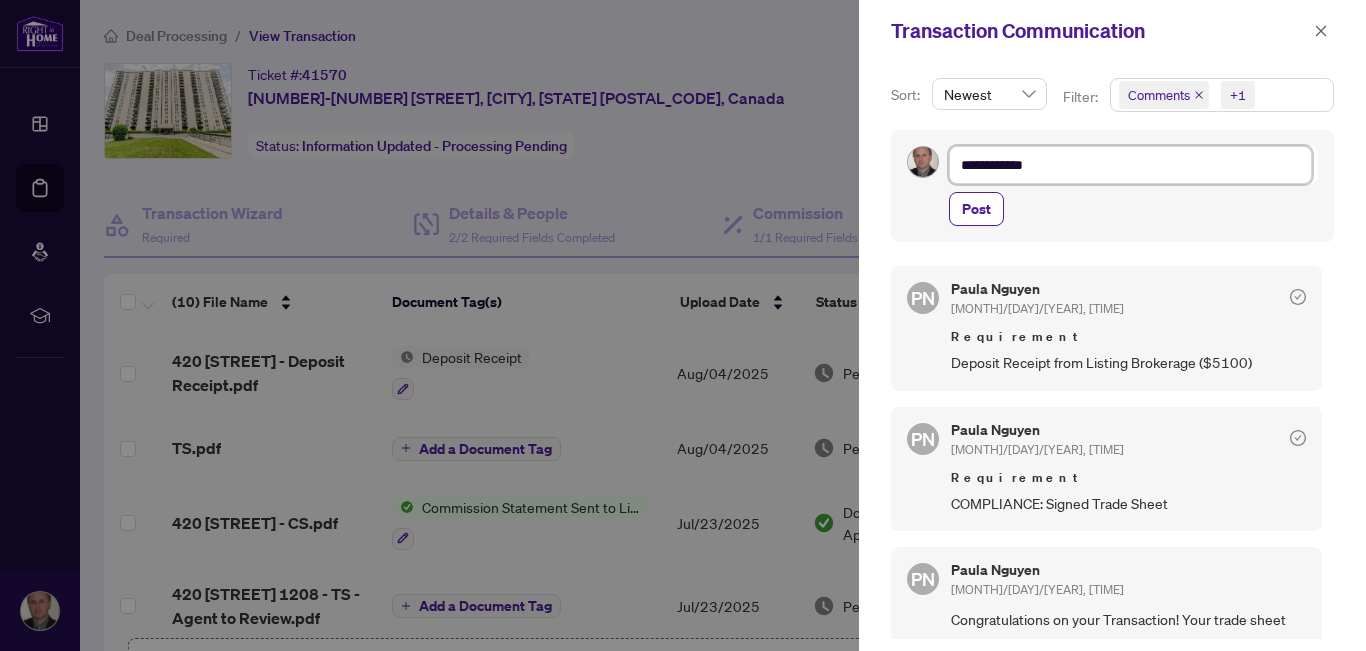 type on "**********" 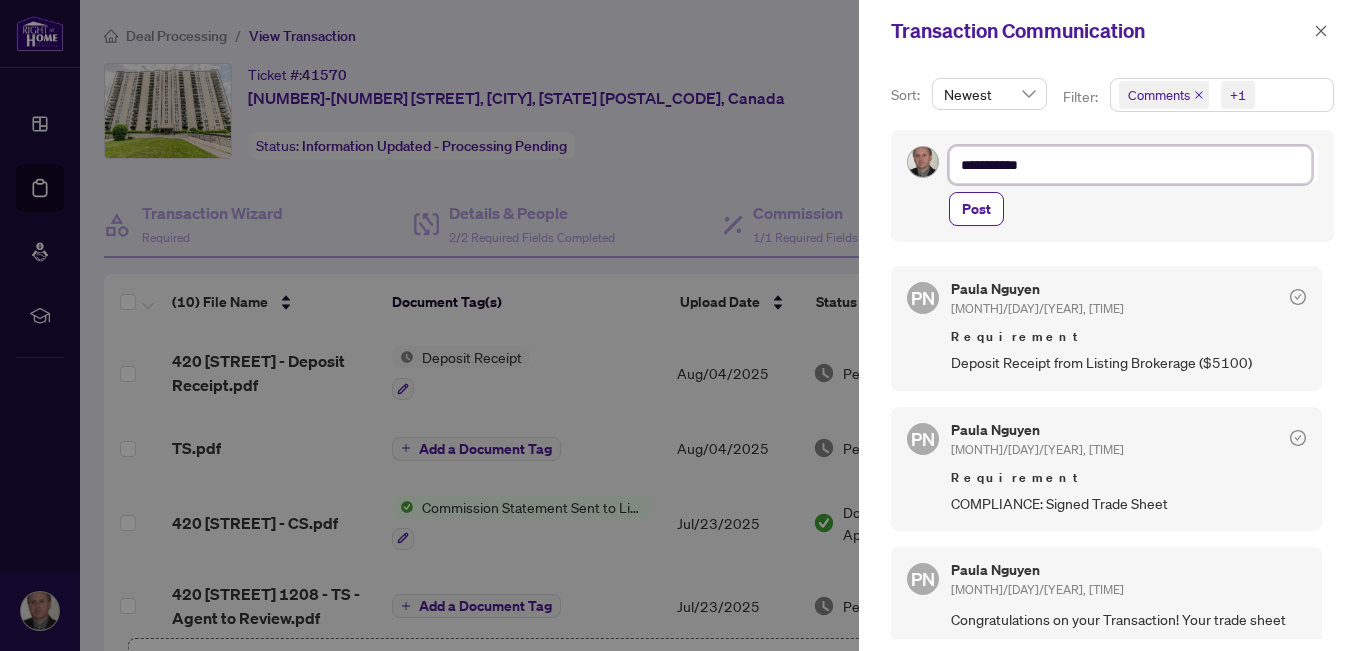 type on "*********" 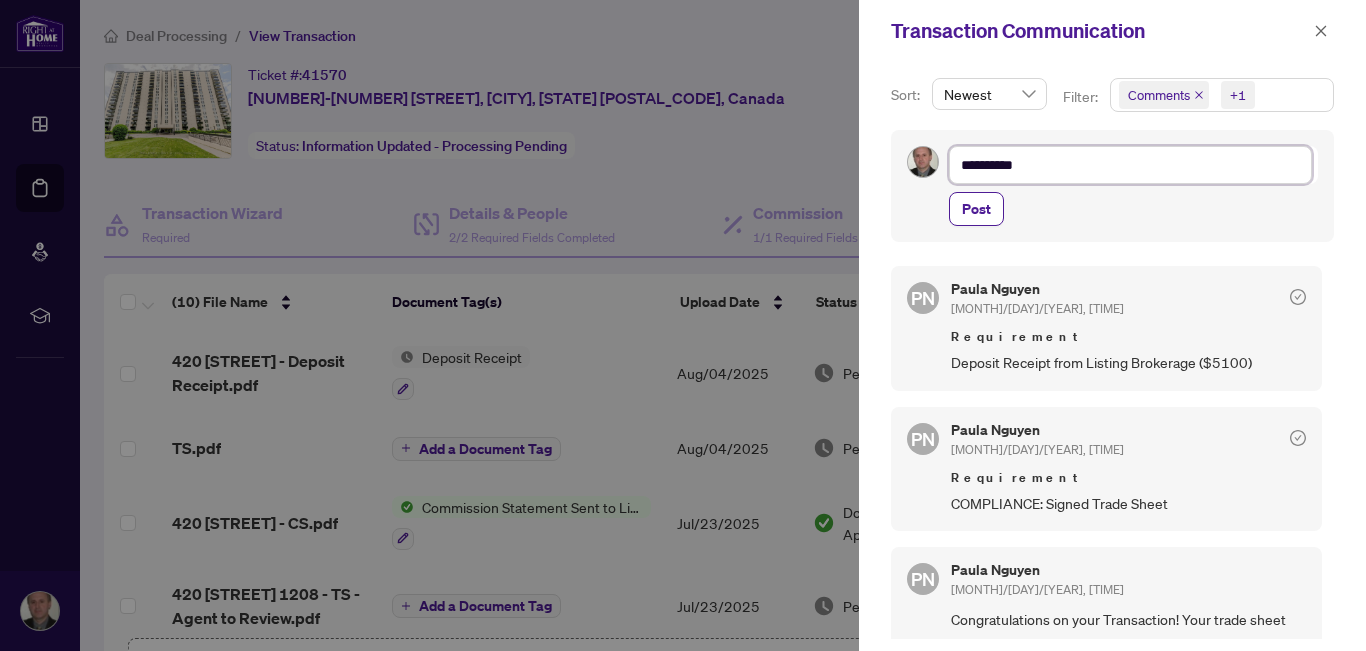 type on "**********" 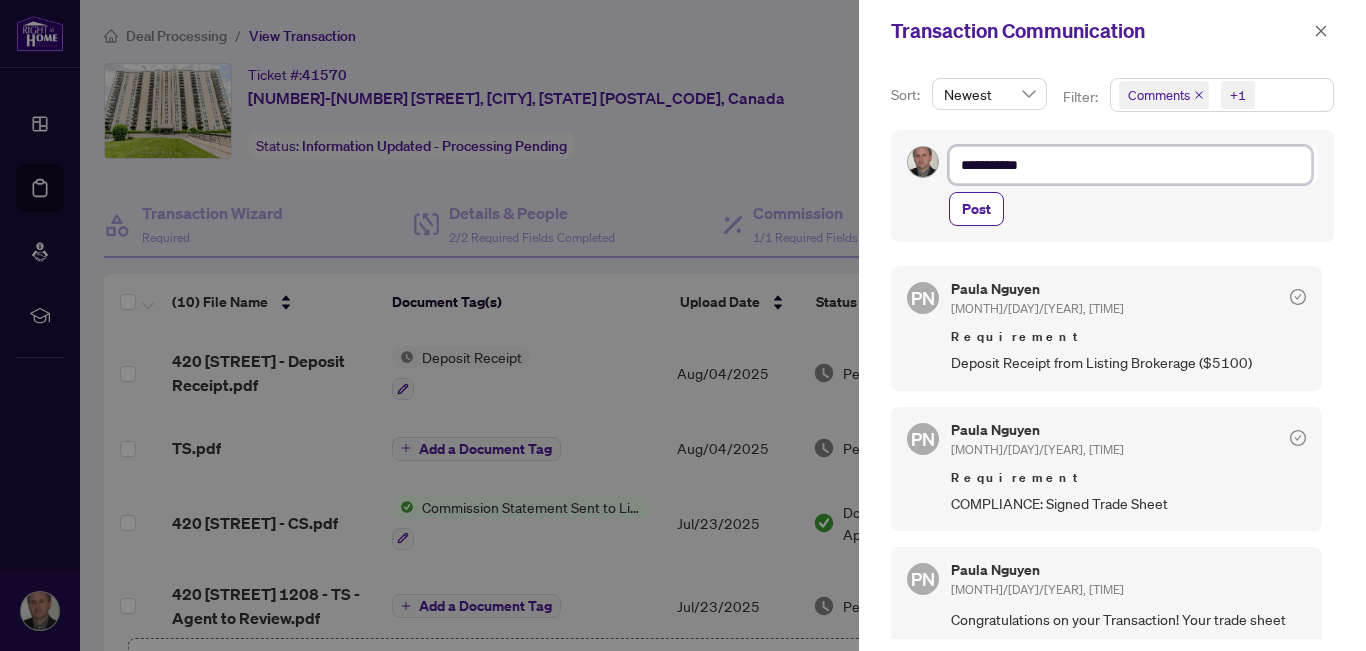 type on "**********" 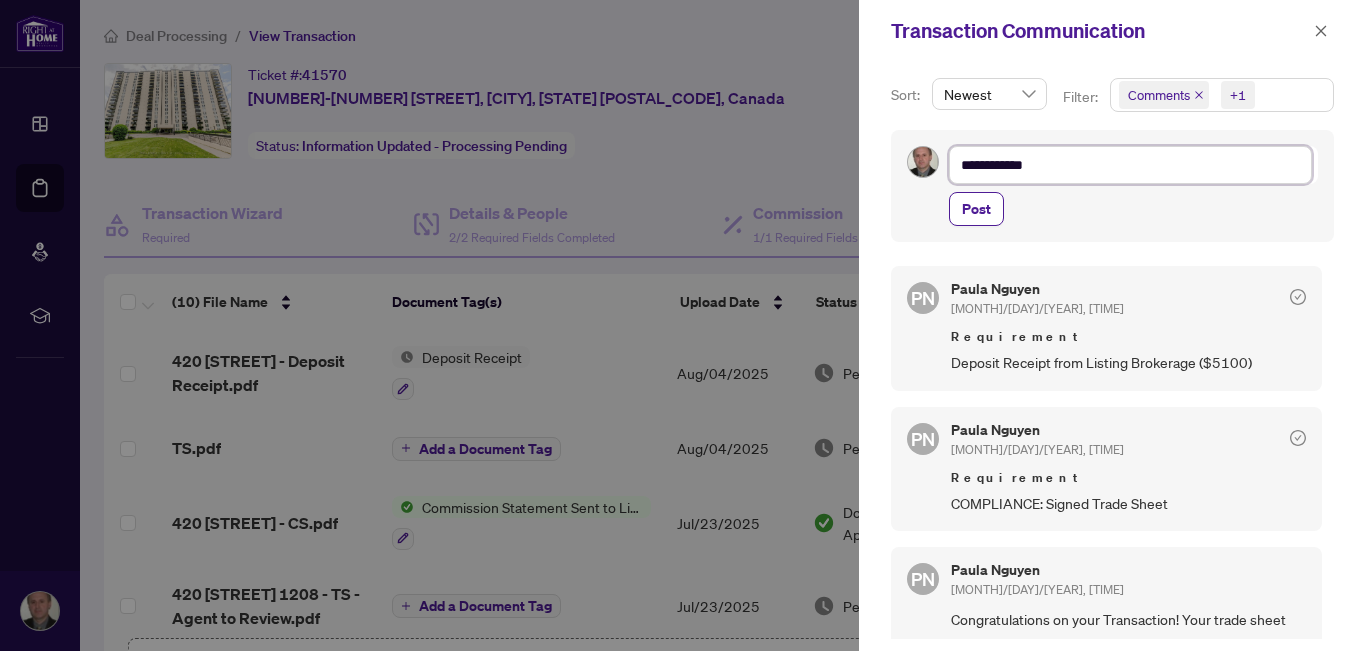 type on "**********" 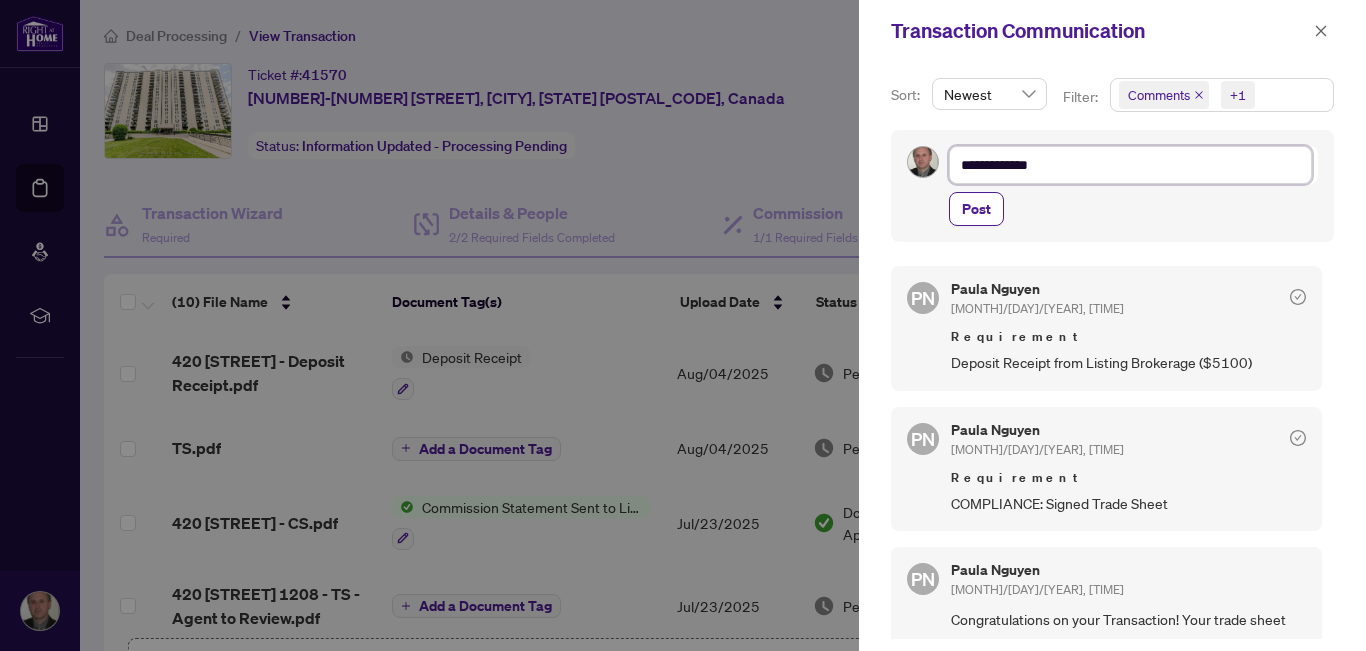 type on "**********" 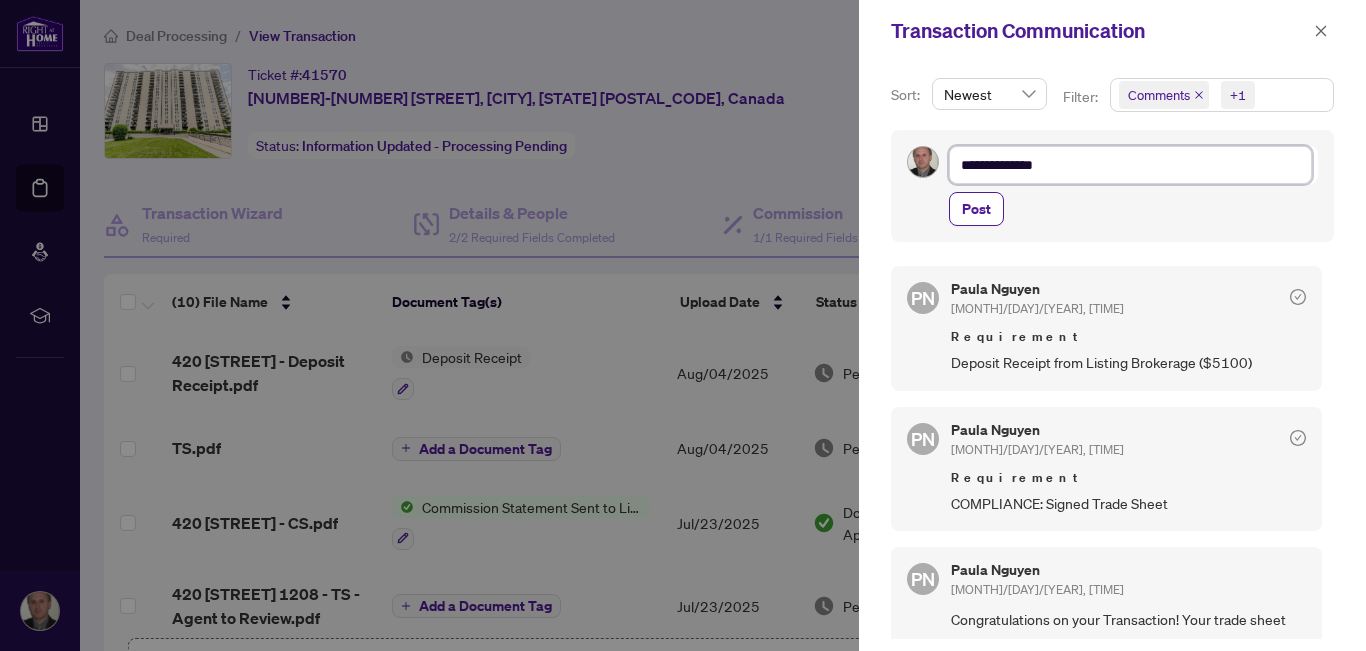 type on "**********" 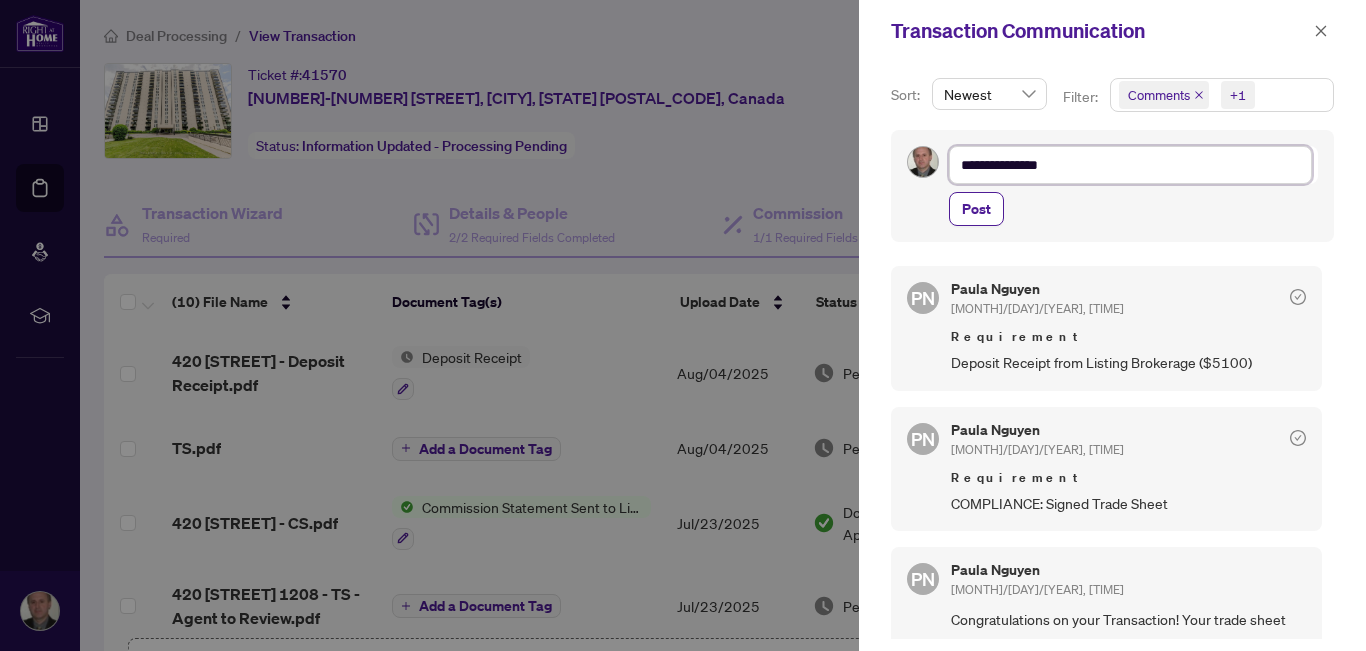 type on "**********" 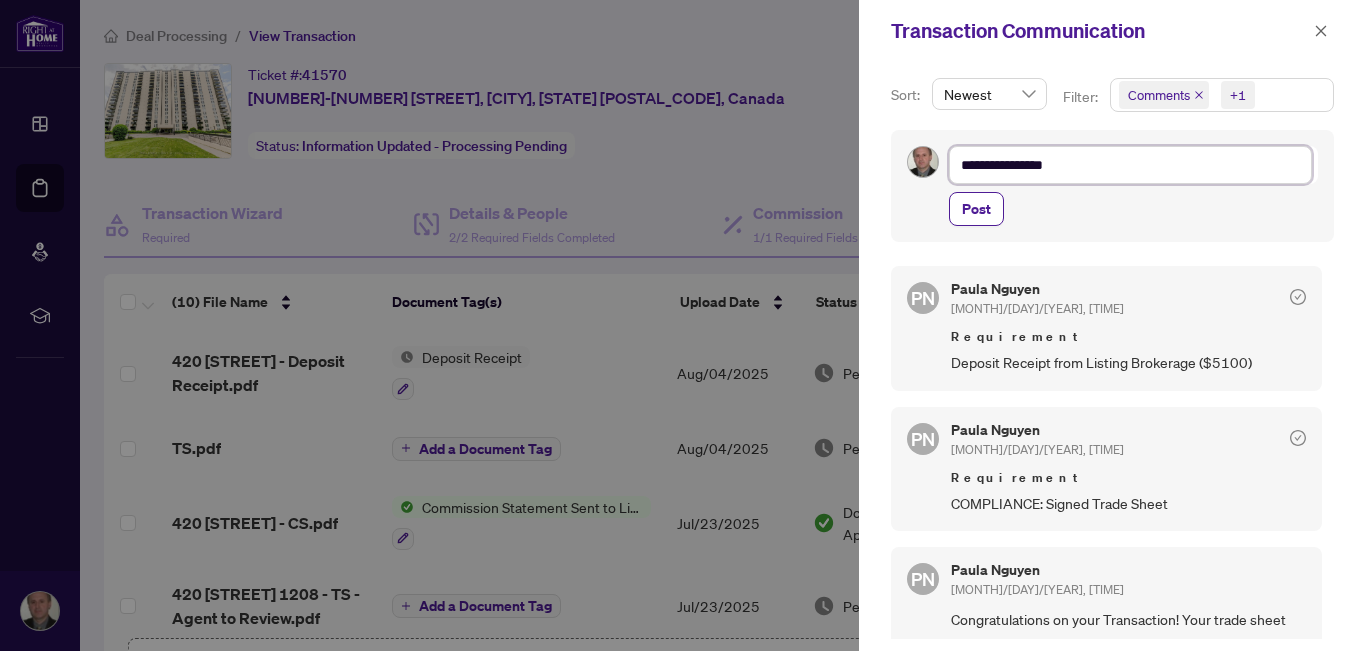 type on "**********" 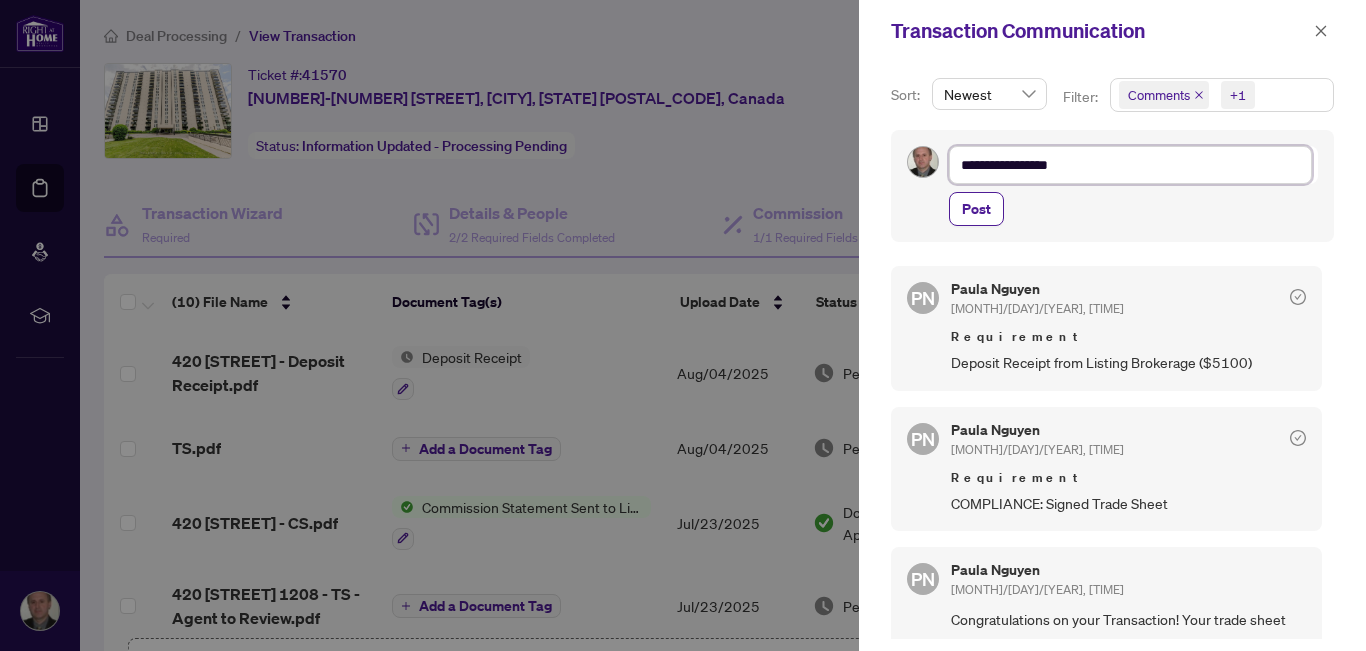 type on "**********" 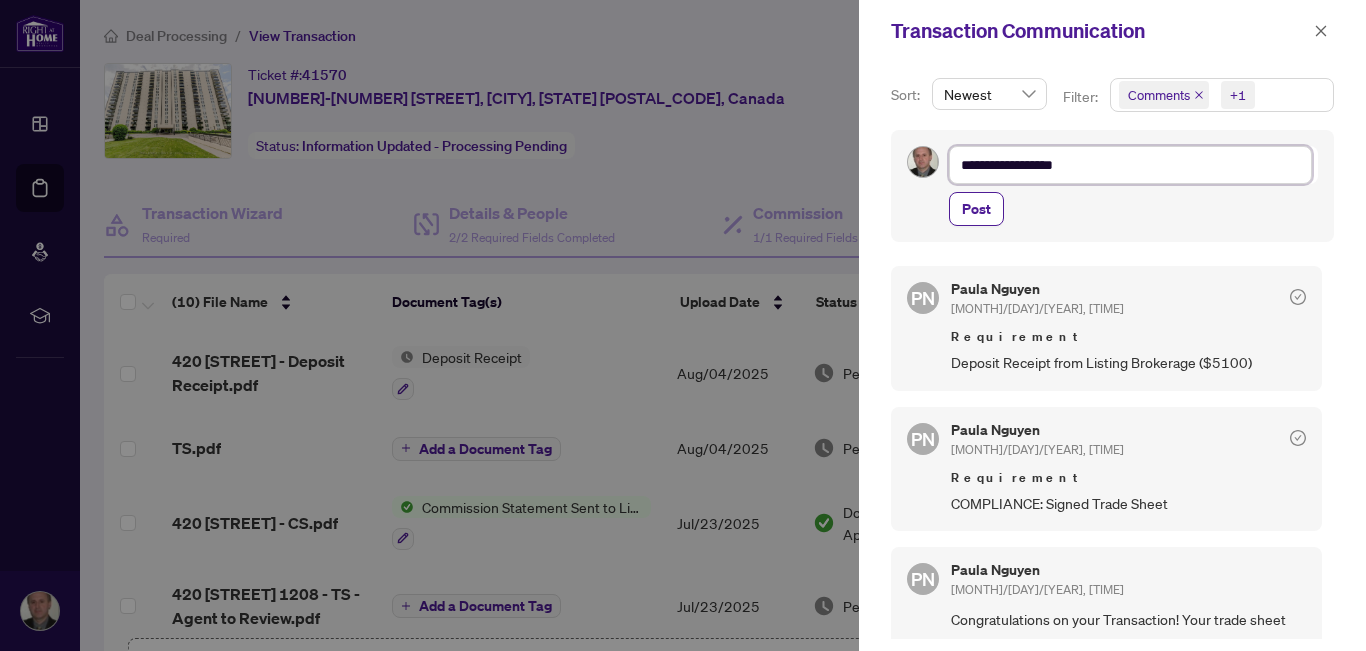 type on "**********" 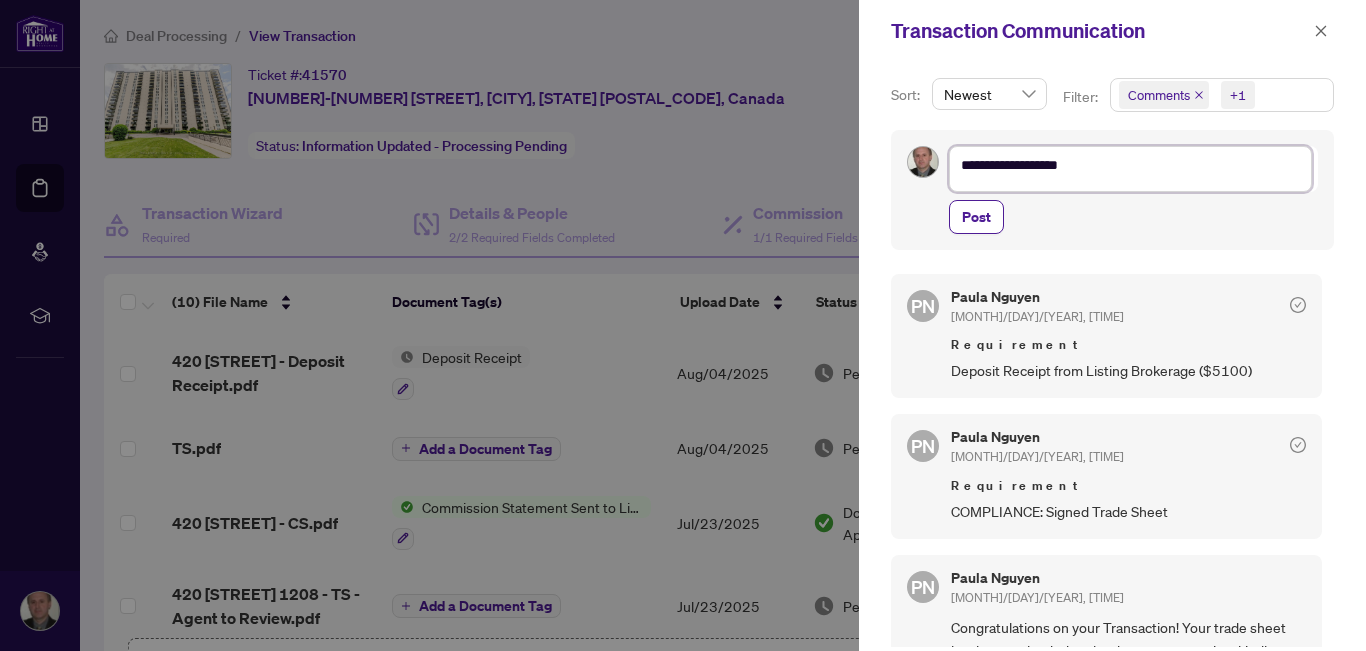 scroll, scrollTop: 0, scrollLeft: 0, axis: both 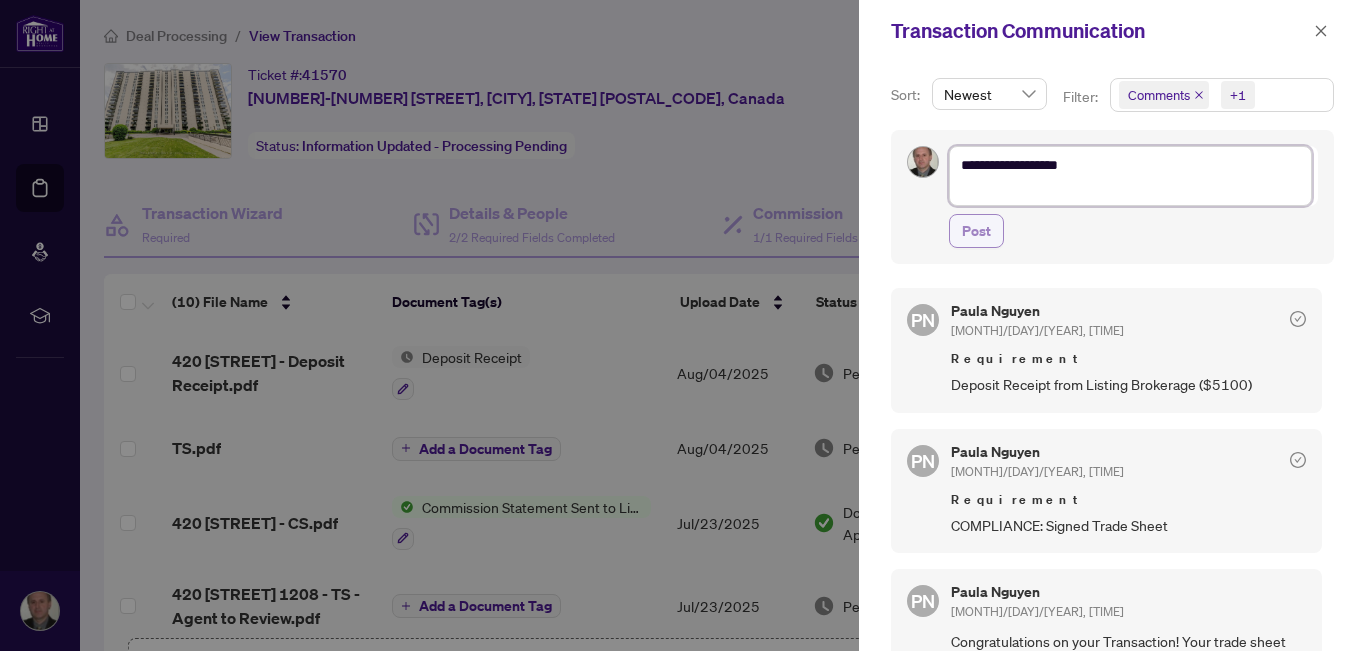 type on "**********" 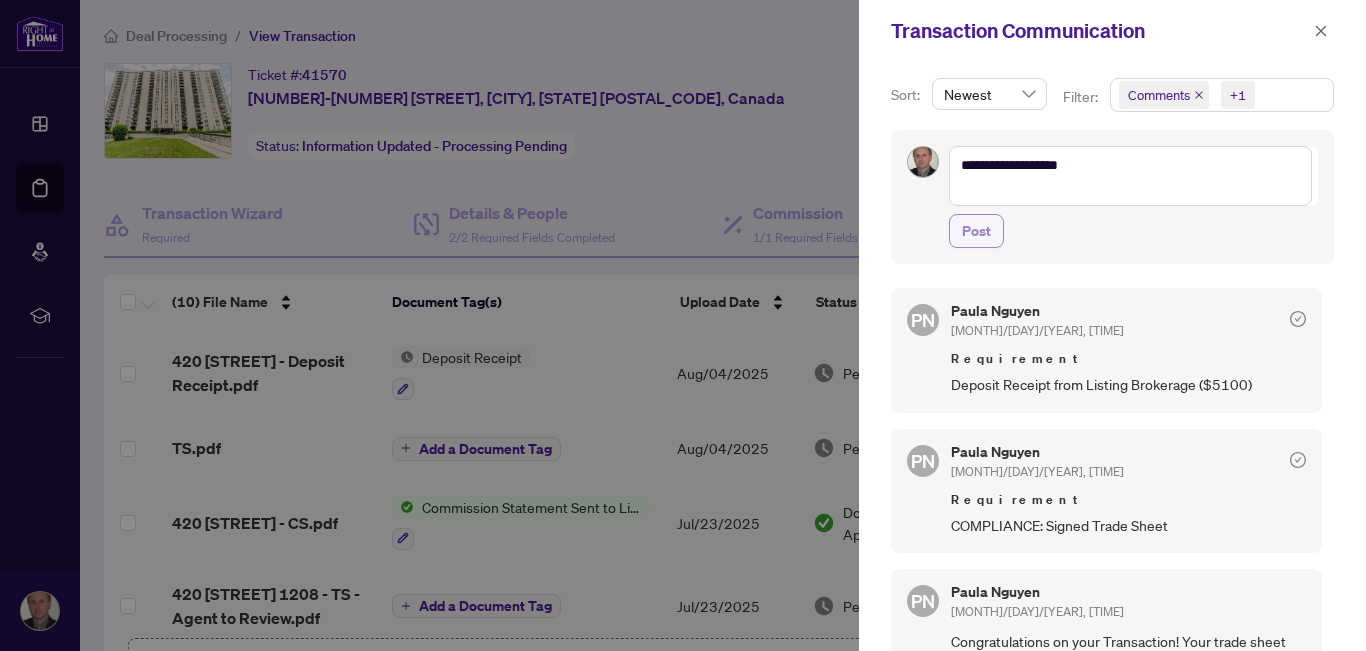 click on "Post" at bounding box center [976, 231] 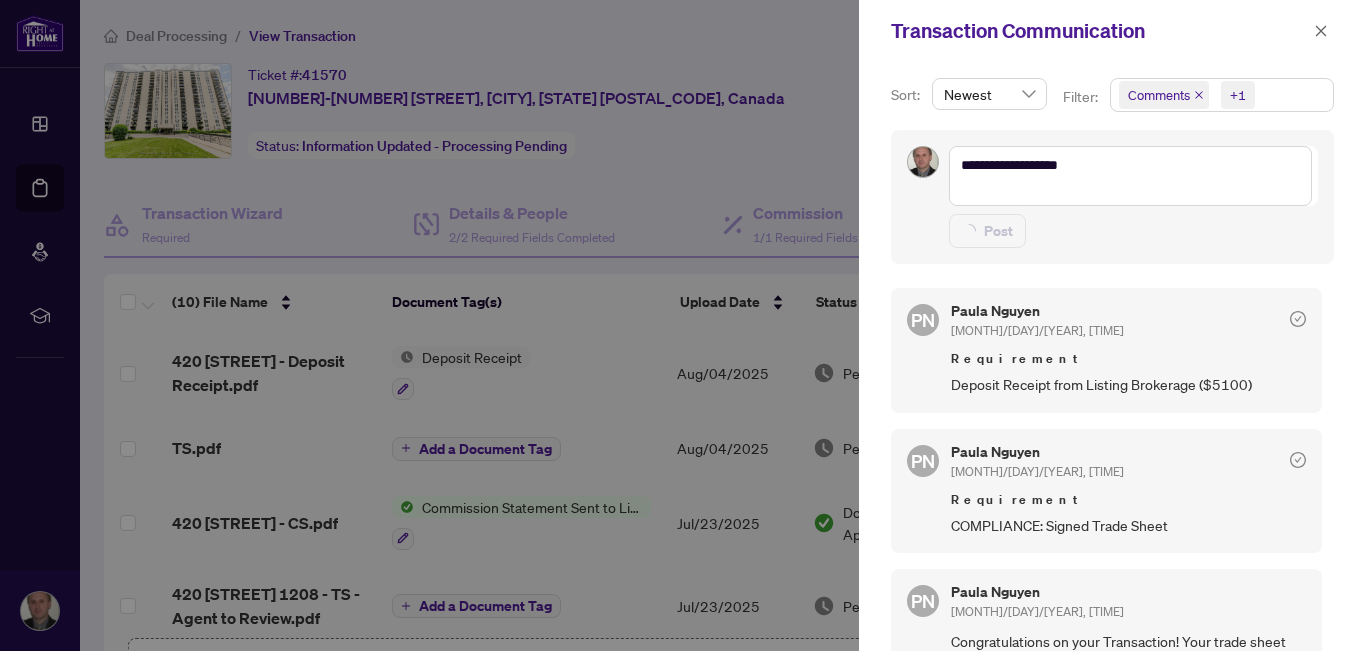 type on "**********" 